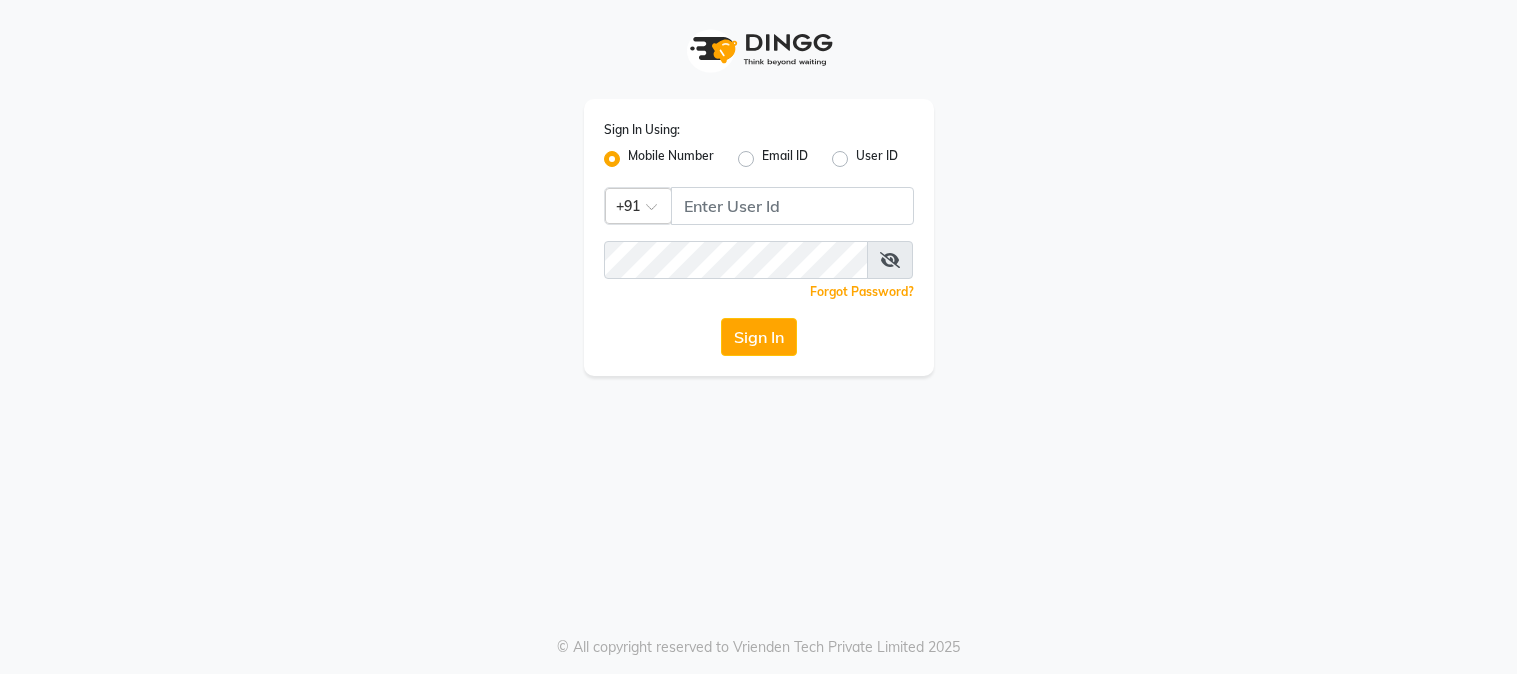 scroll, scrollTop: 0, scrollLeft: 0, axis: both 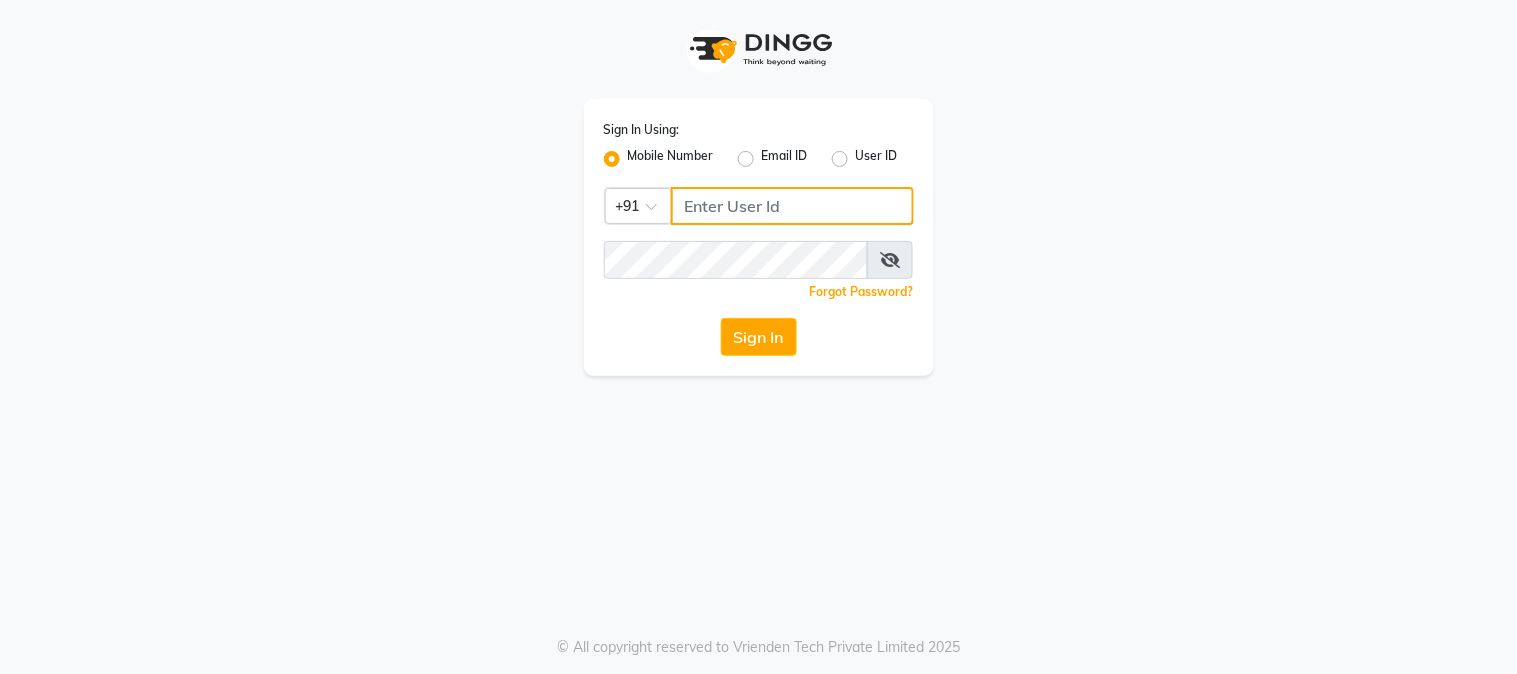 click 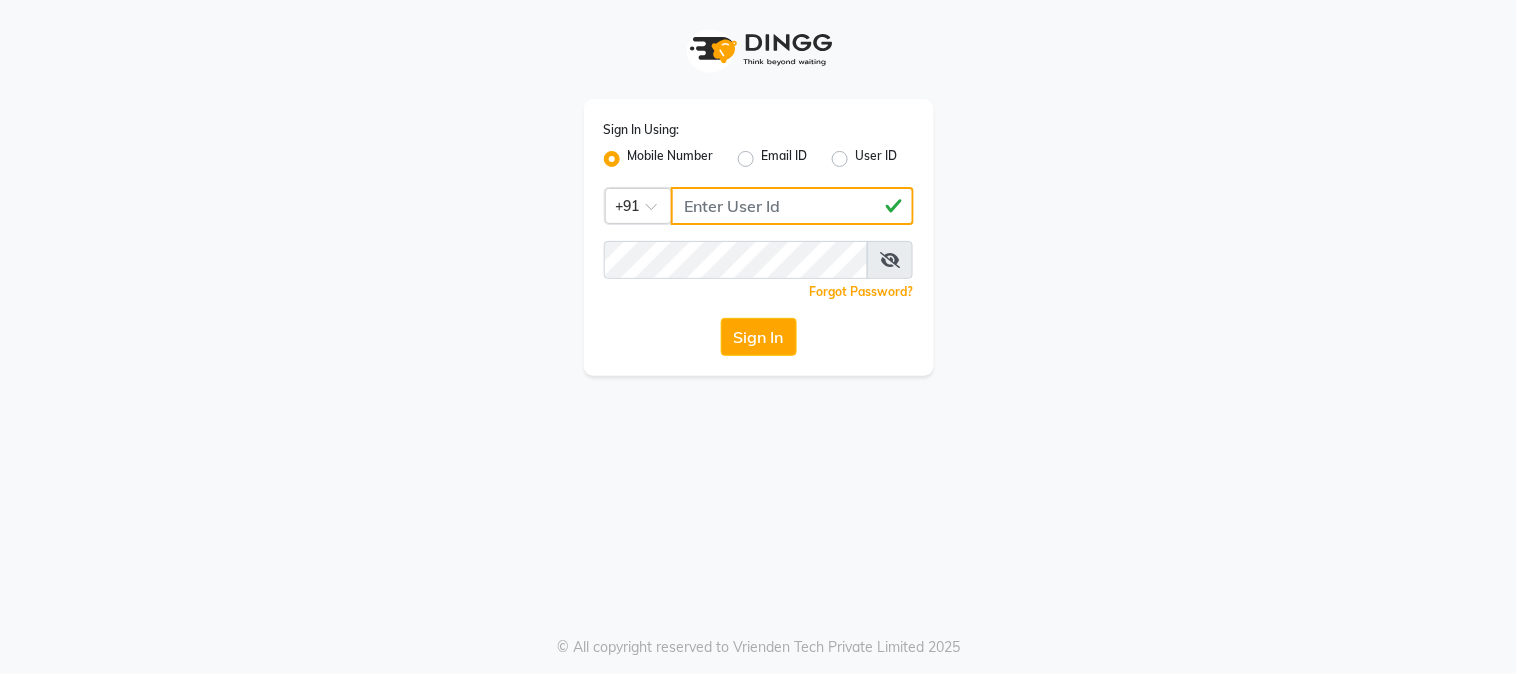 click on "[PHONE]" 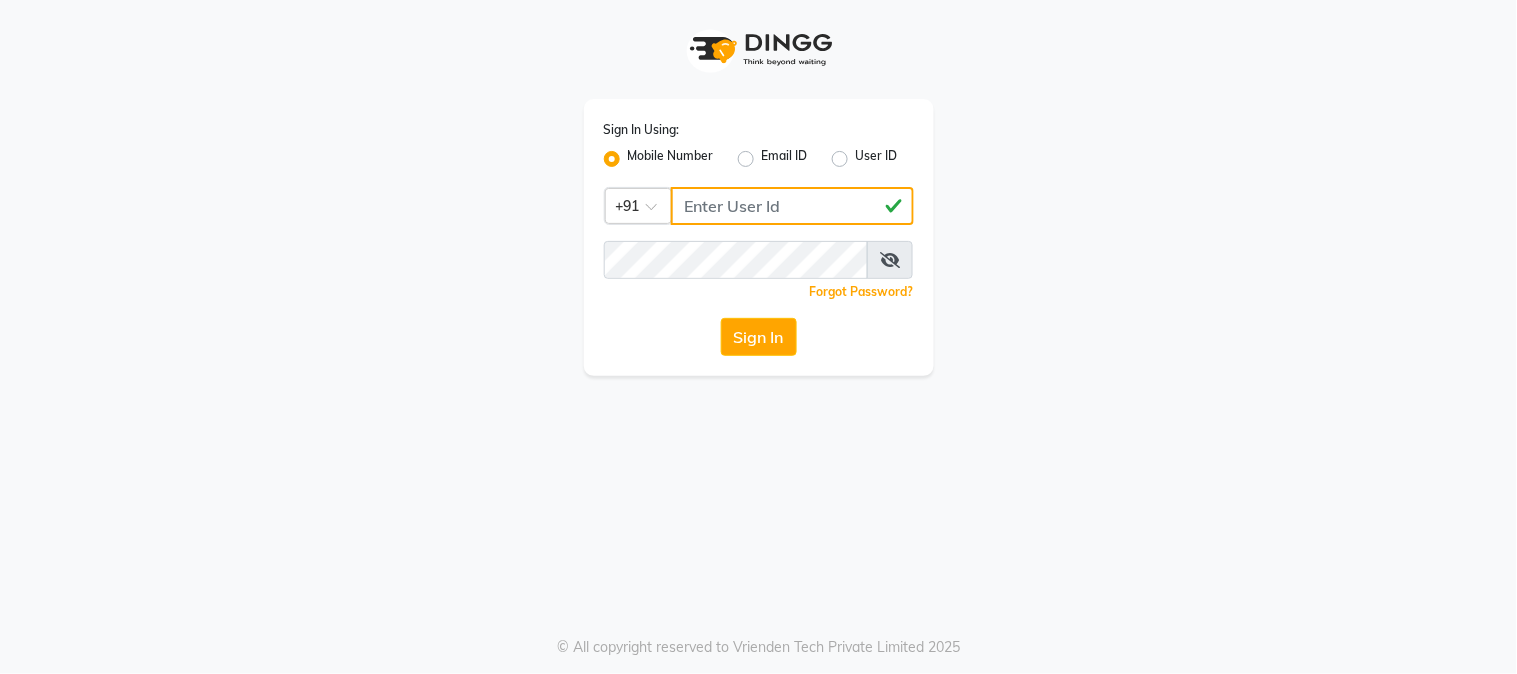 type on "[PHONE]" 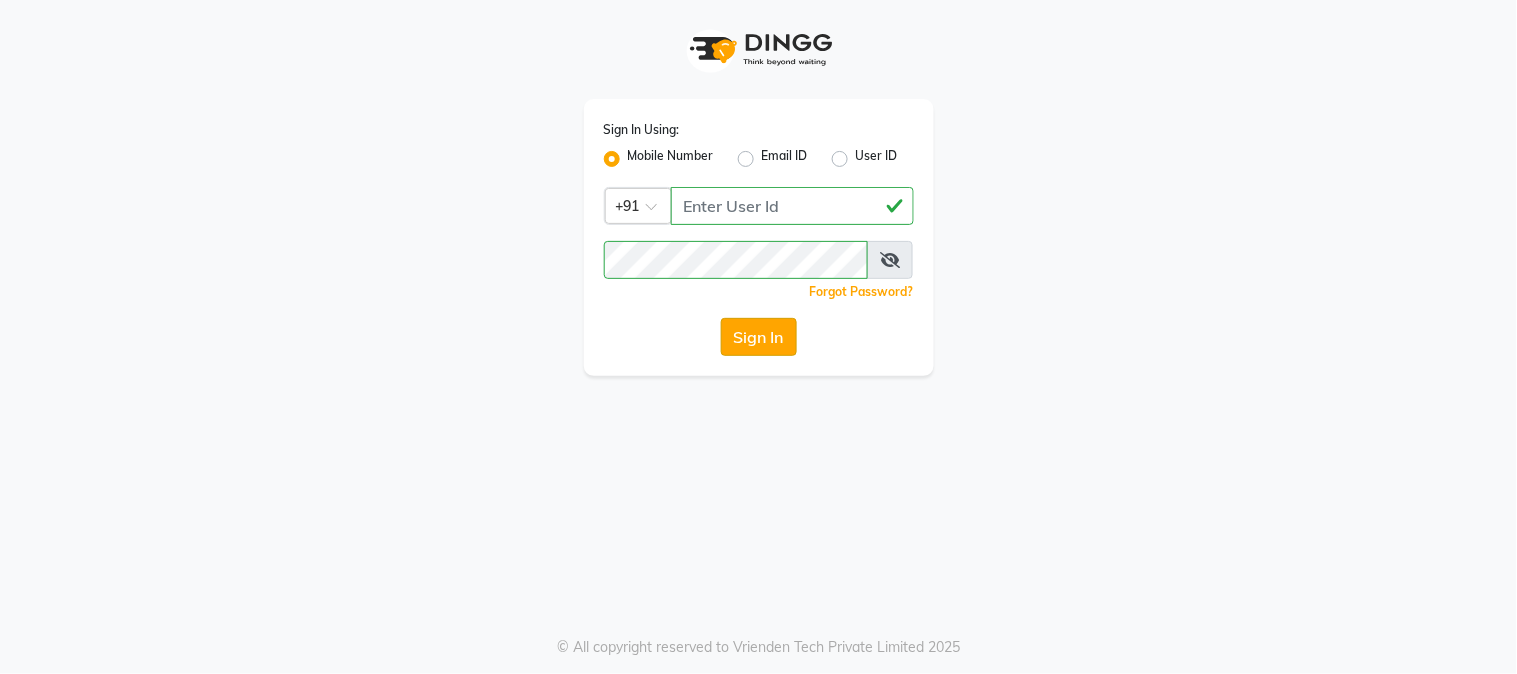 click on "Sign In" 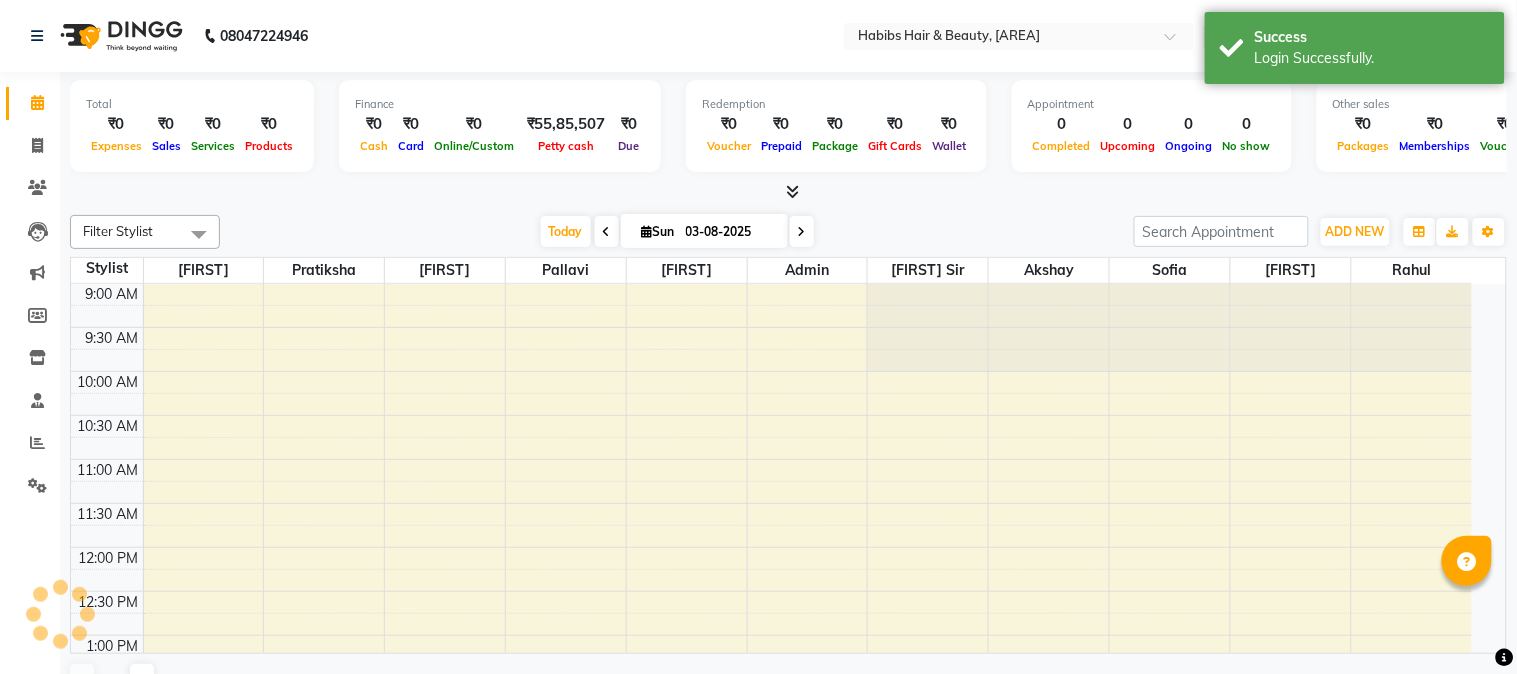 select on "en" 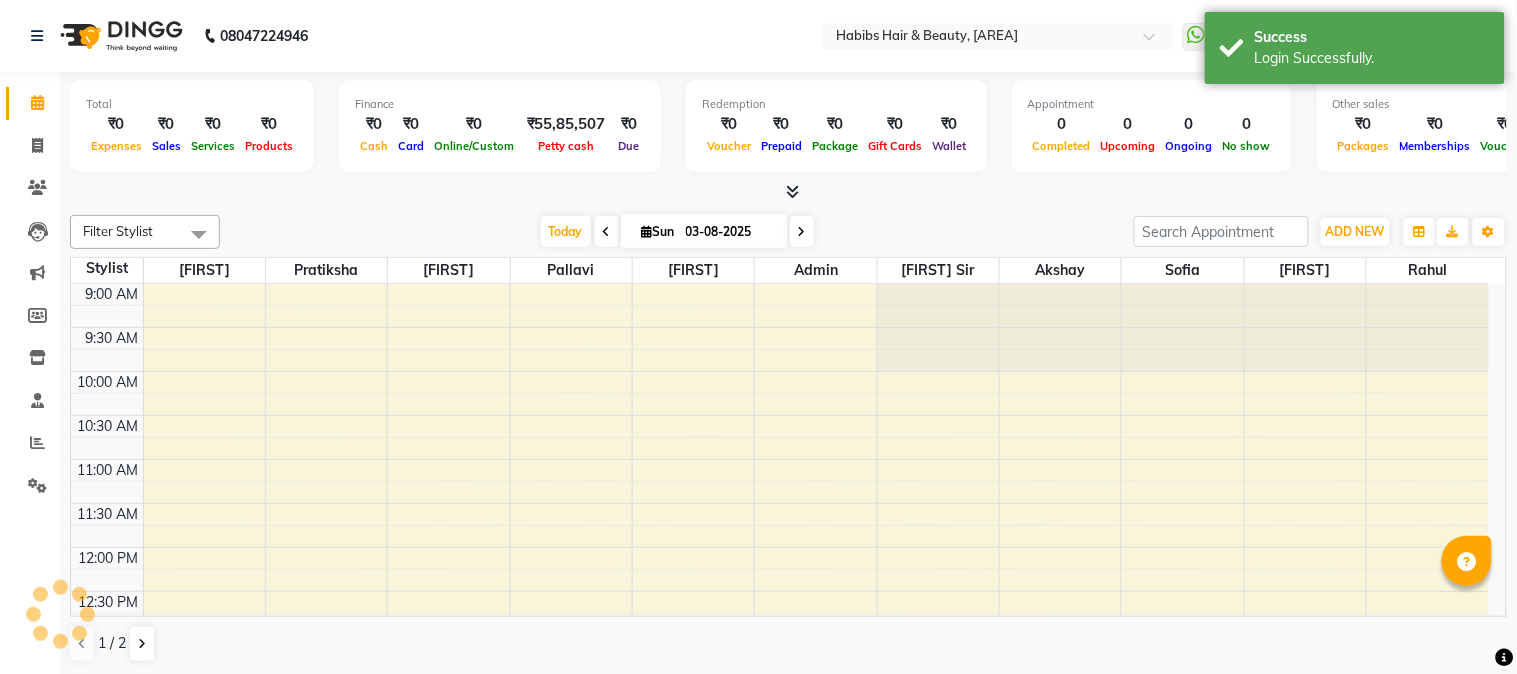 scroll, scrollTop: 0, scrollLeft: 0, axis: both 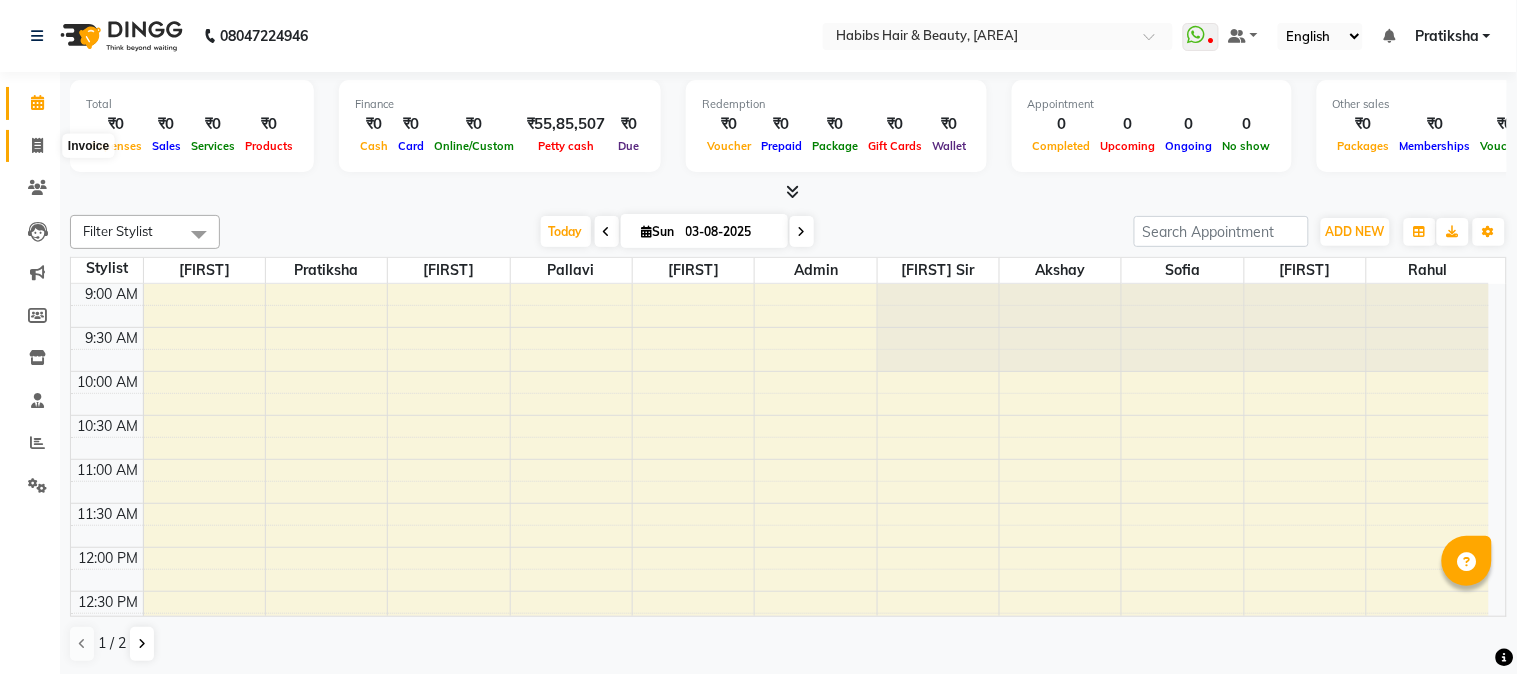click 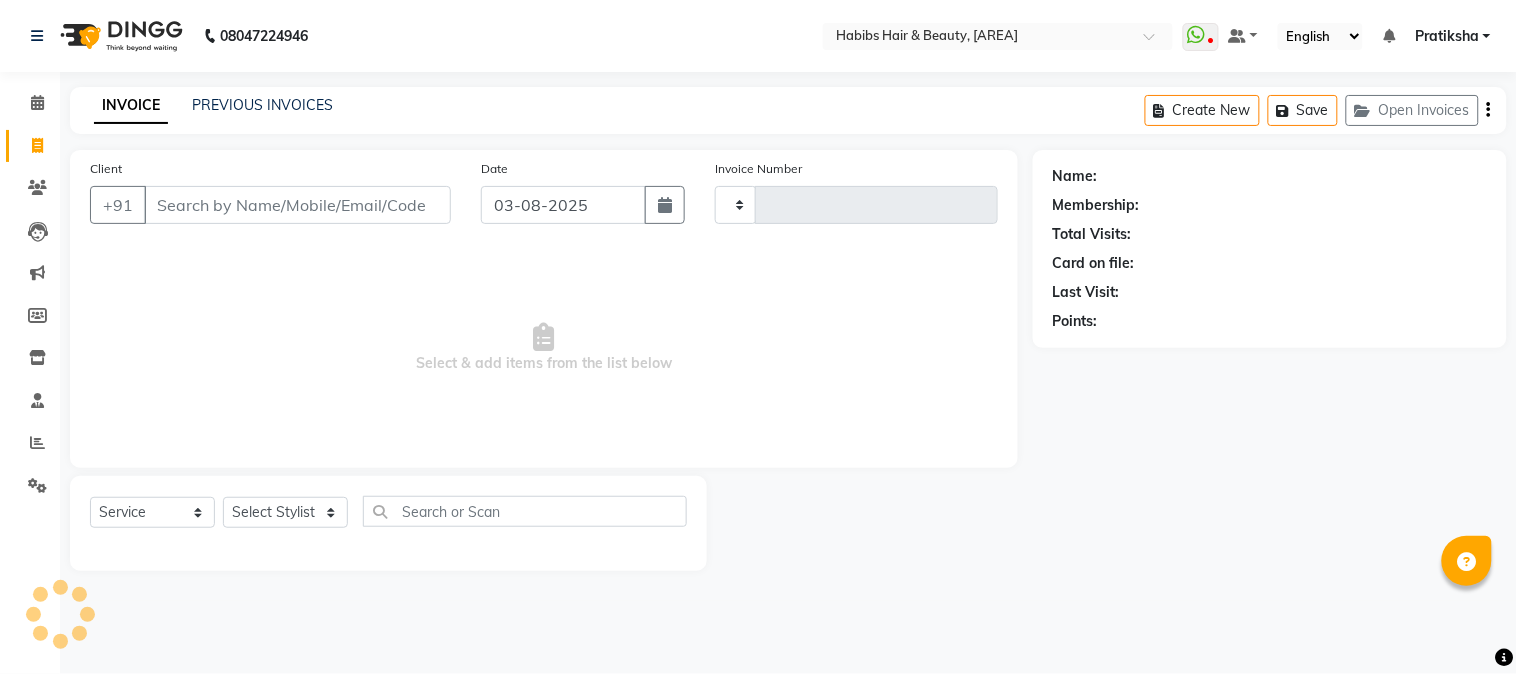 click on "Client" at bounding box center [297, 205] 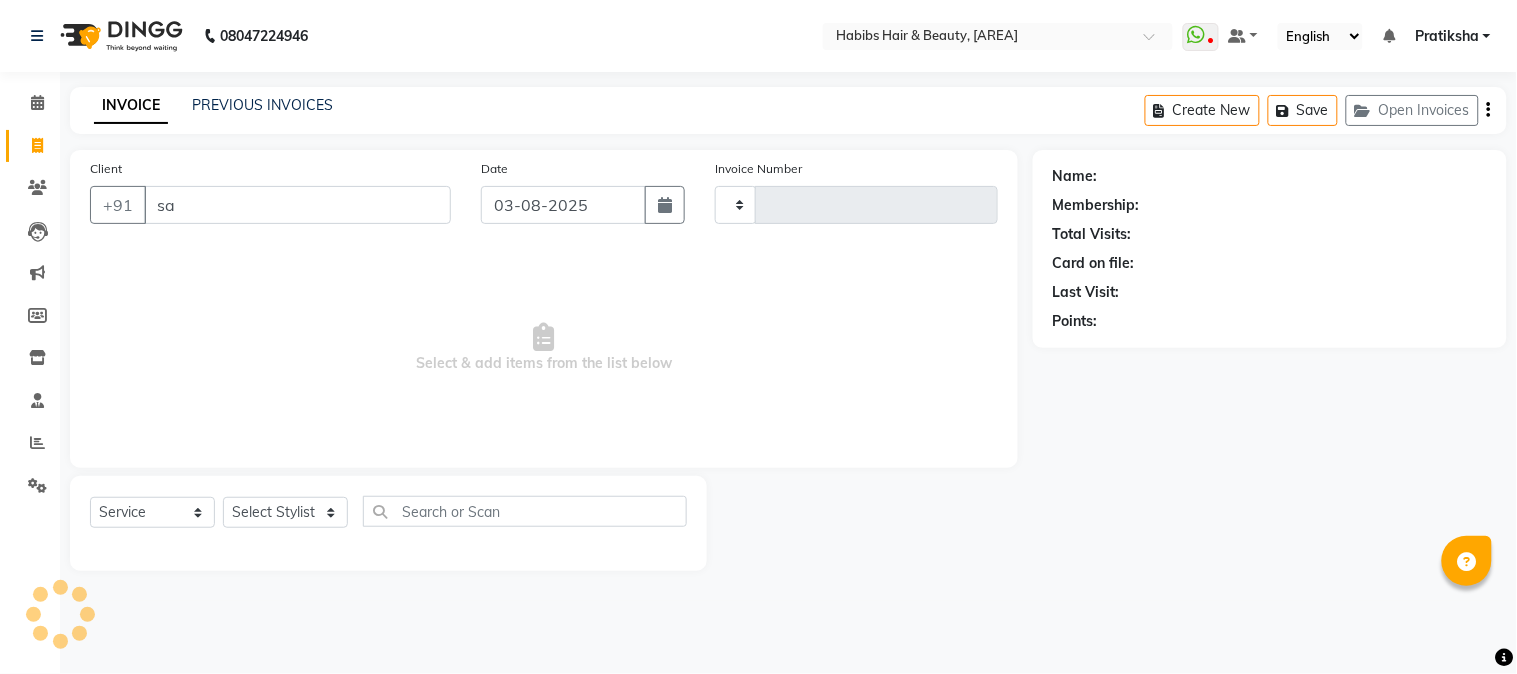 type on "san" 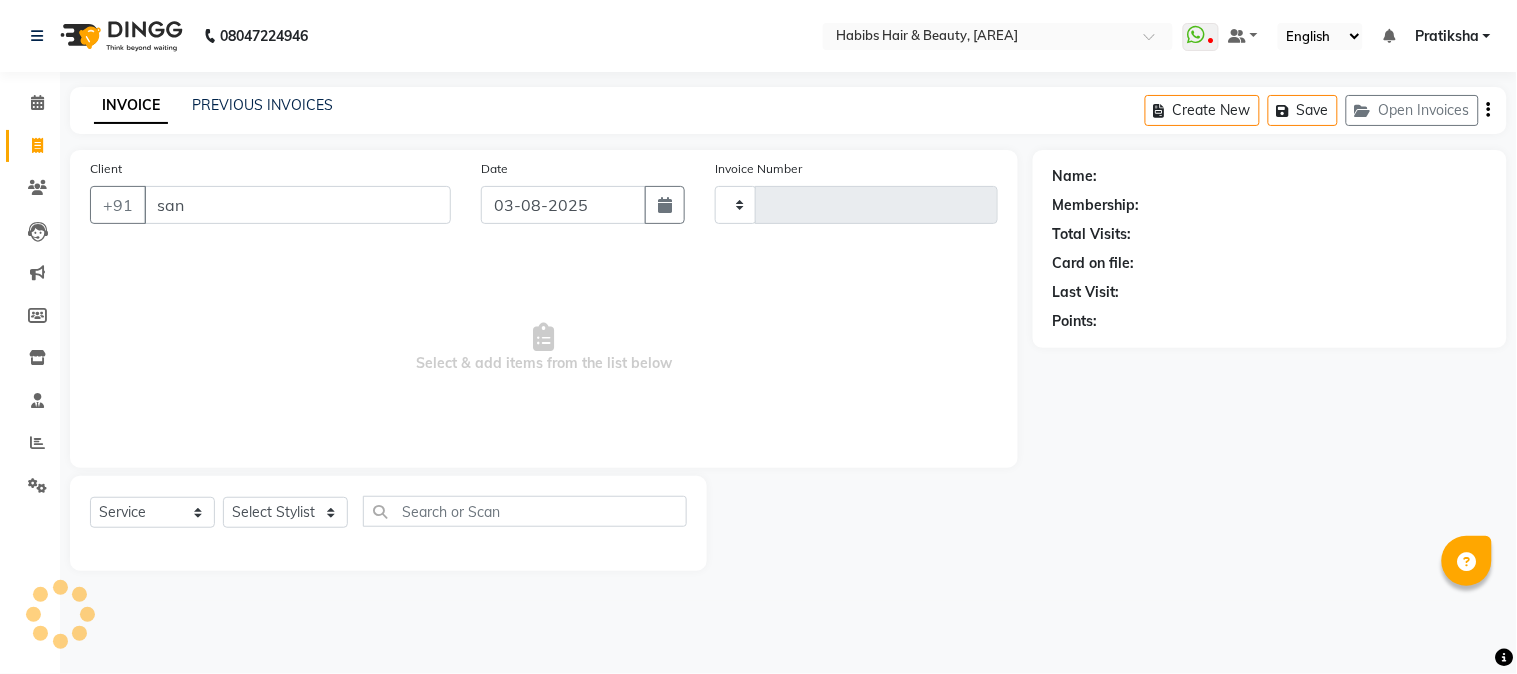 type on "3658" 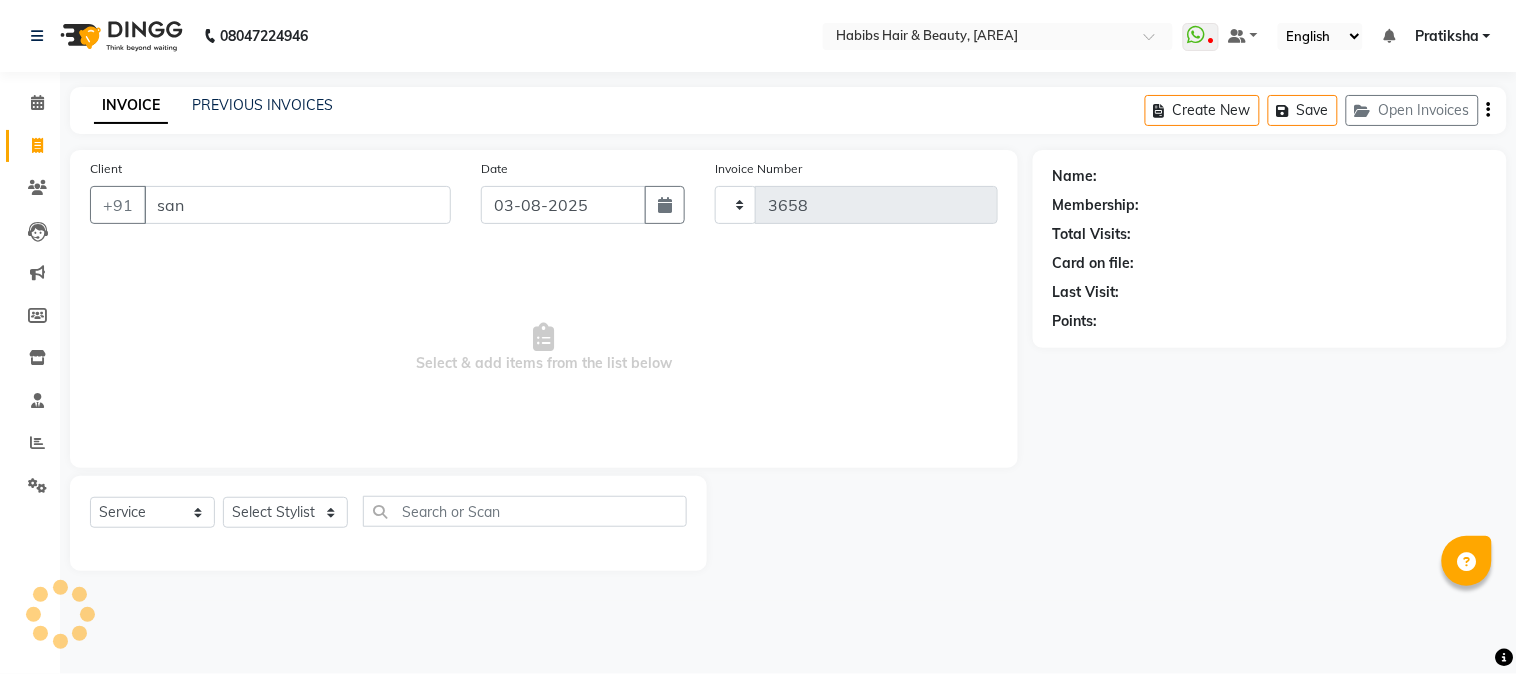select on "3712" 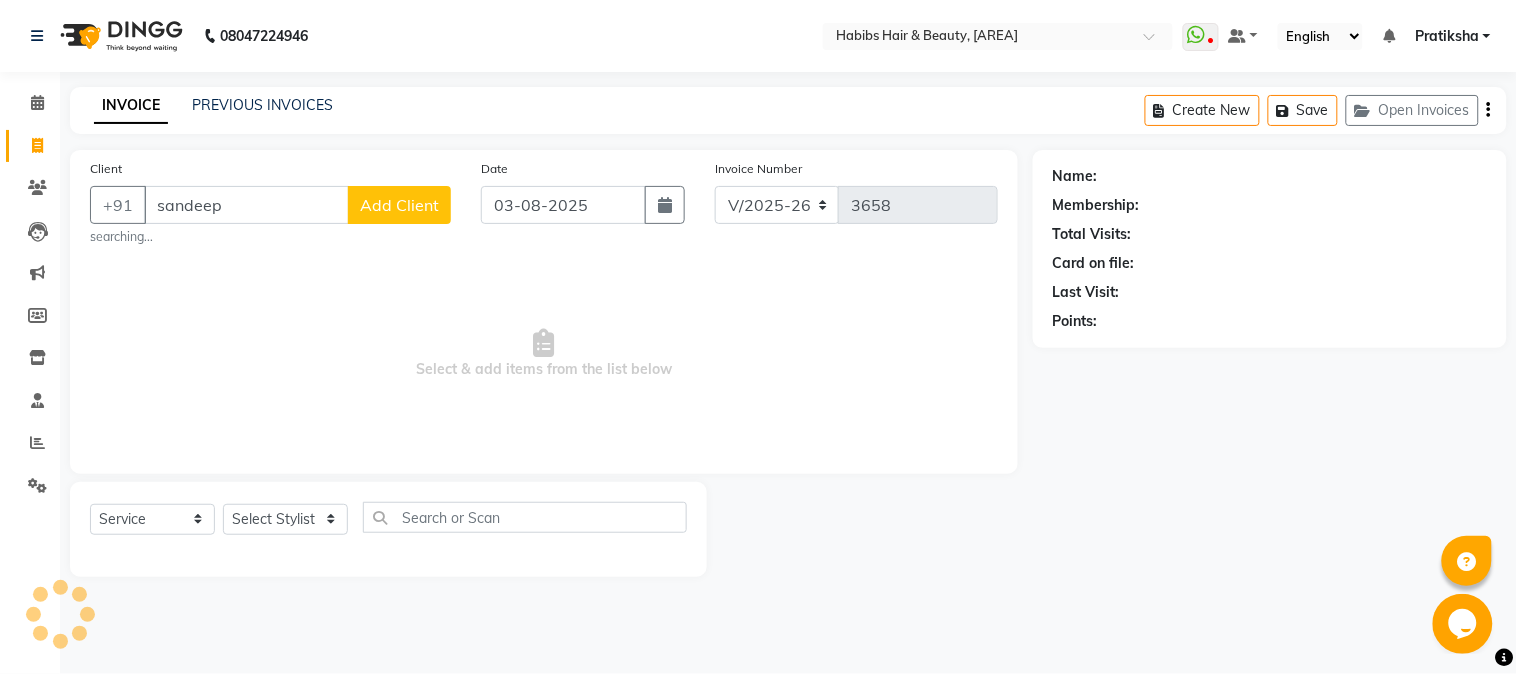 scroll, scrollTop: 0, scrollLeft: 0, axis: both 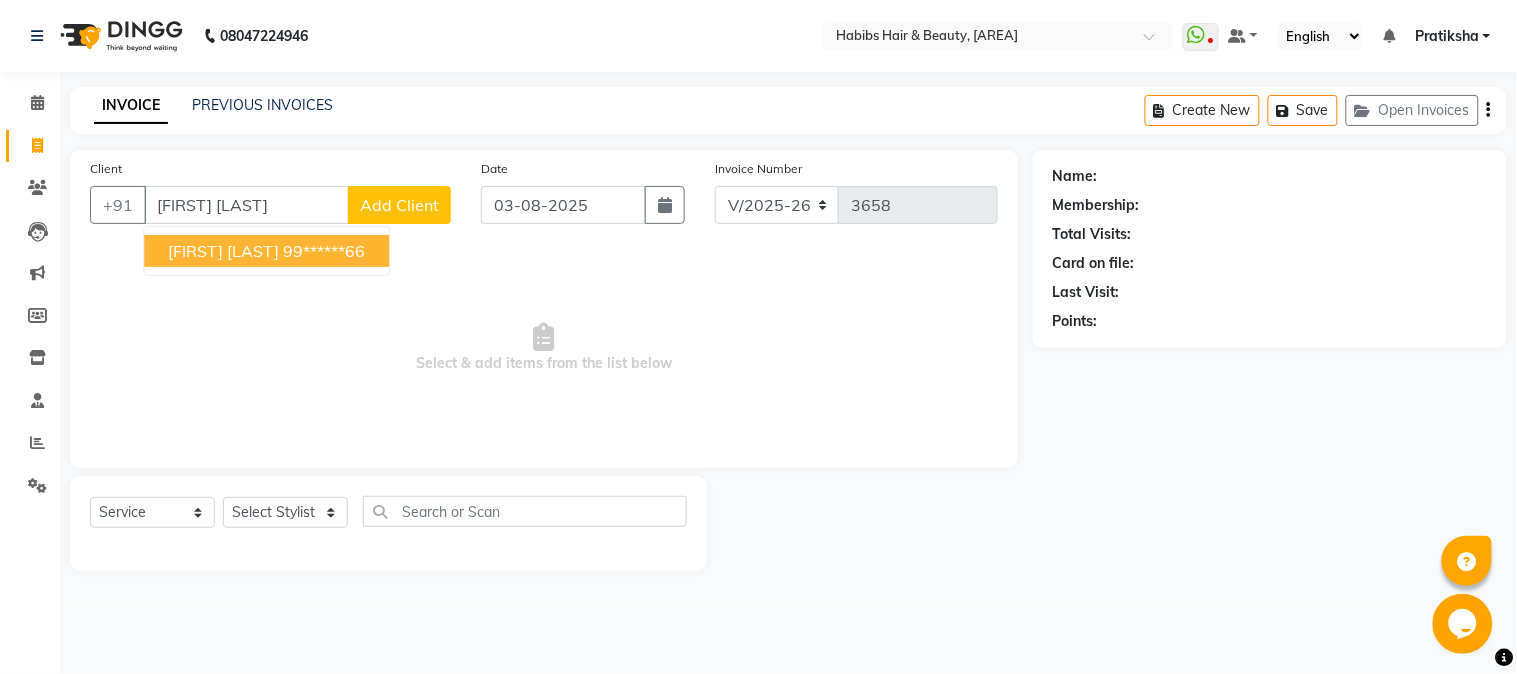 click on "[FIRST] [LAST] [PHONE]" at bounding box center [266, 251] 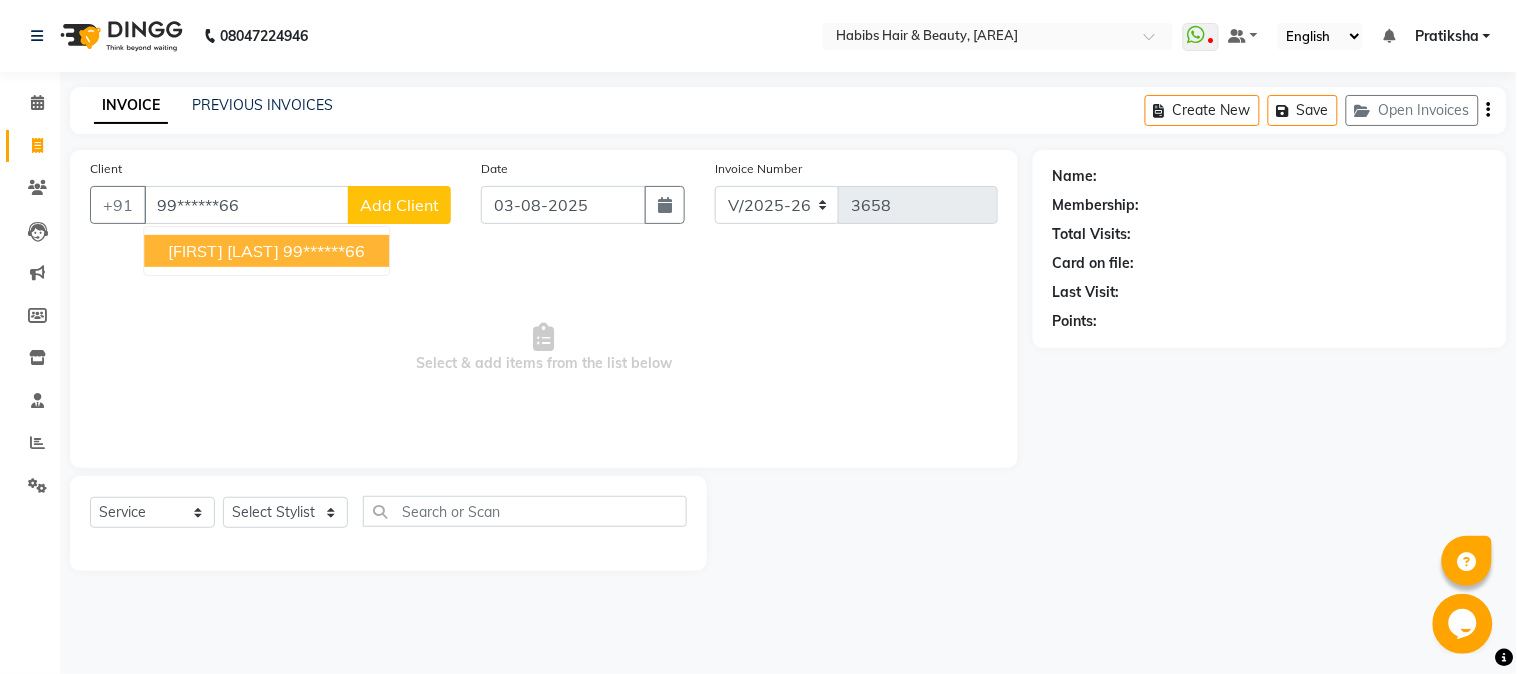 type on "99******66" 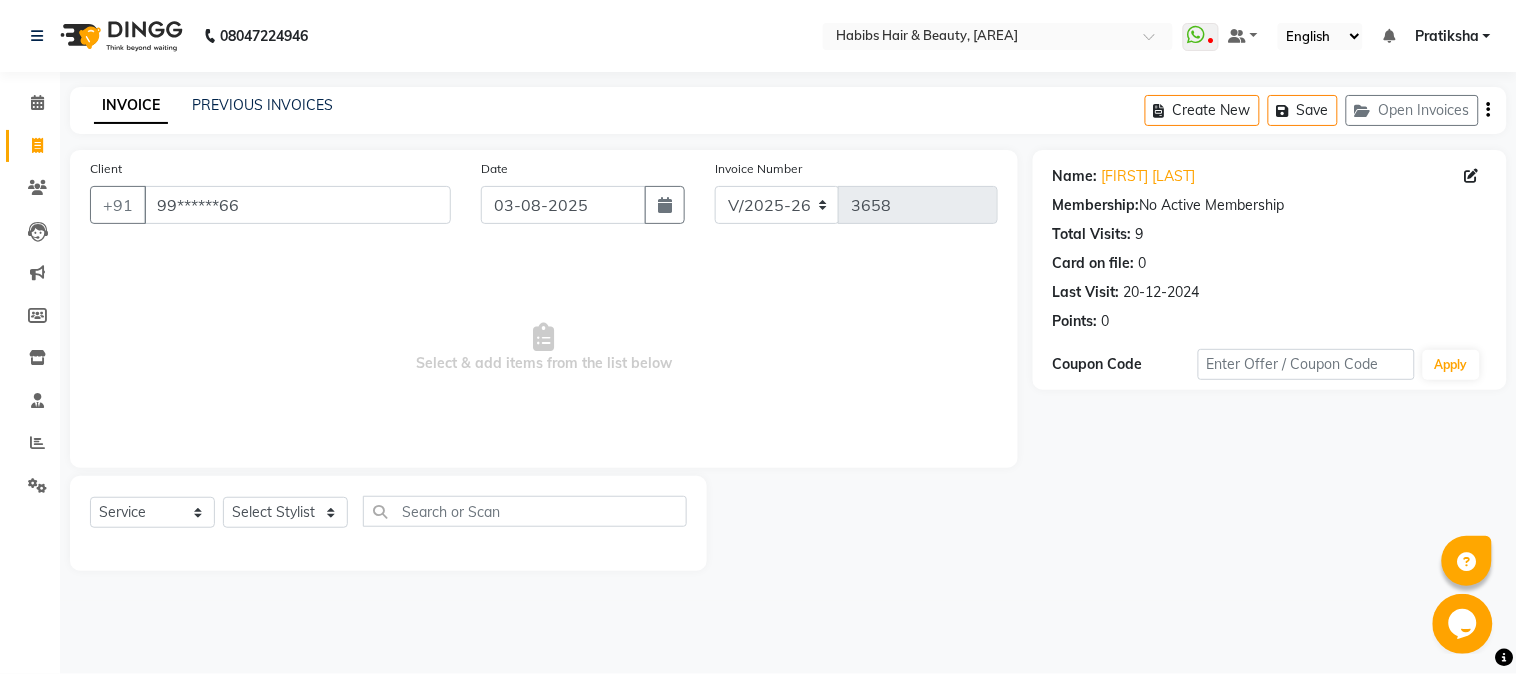 click 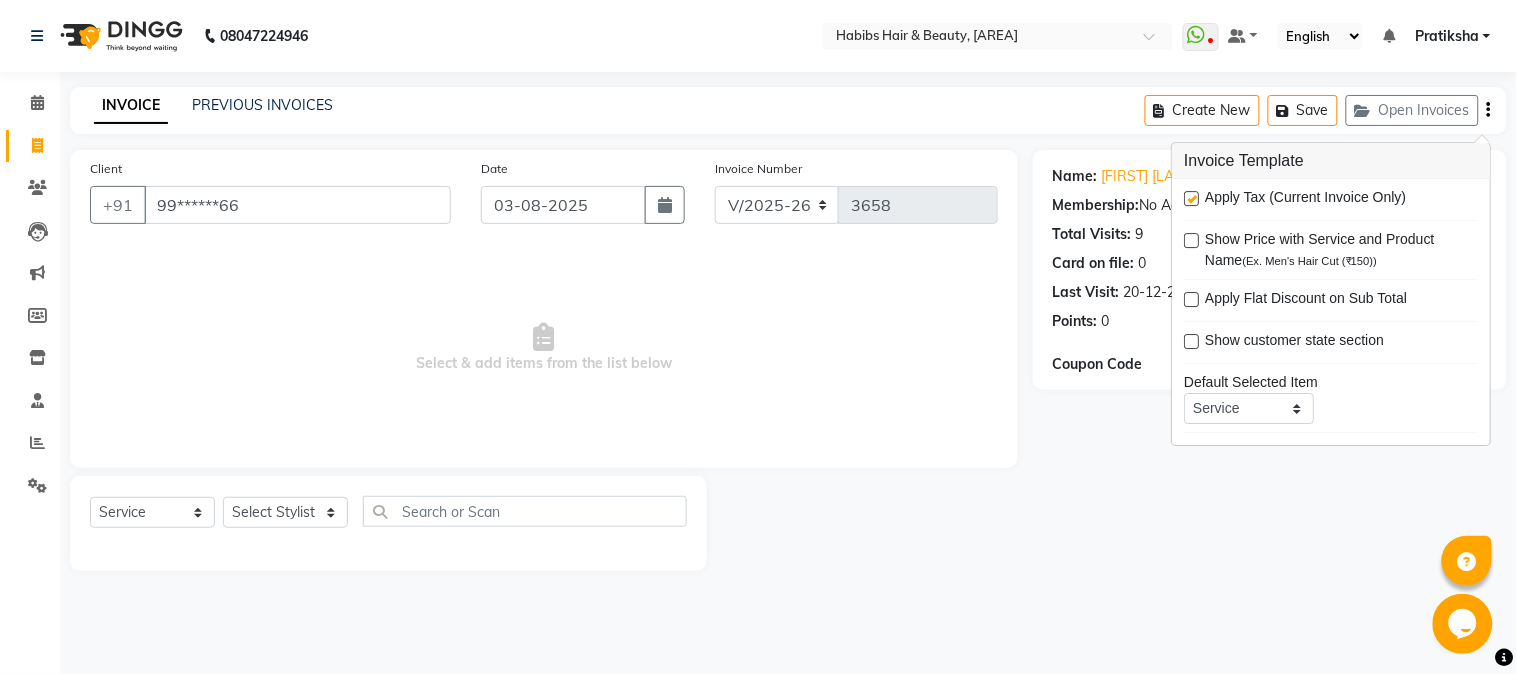 click on "Name: [FIRST] [LAST] Membership:  No Active Membership  Total Visits:  9 Card on file:  0 Last Visit:   [DATE] Points:   0  Coupon Code Apply" 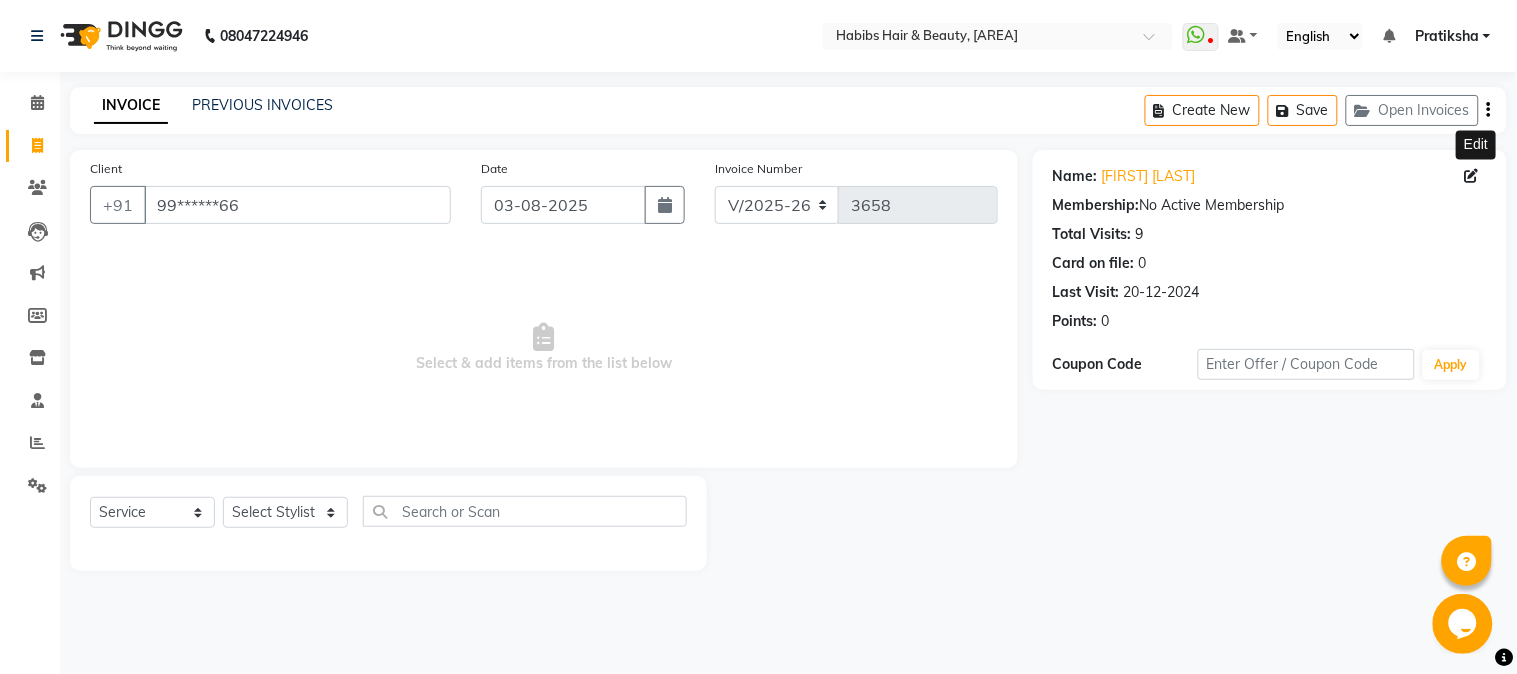 click 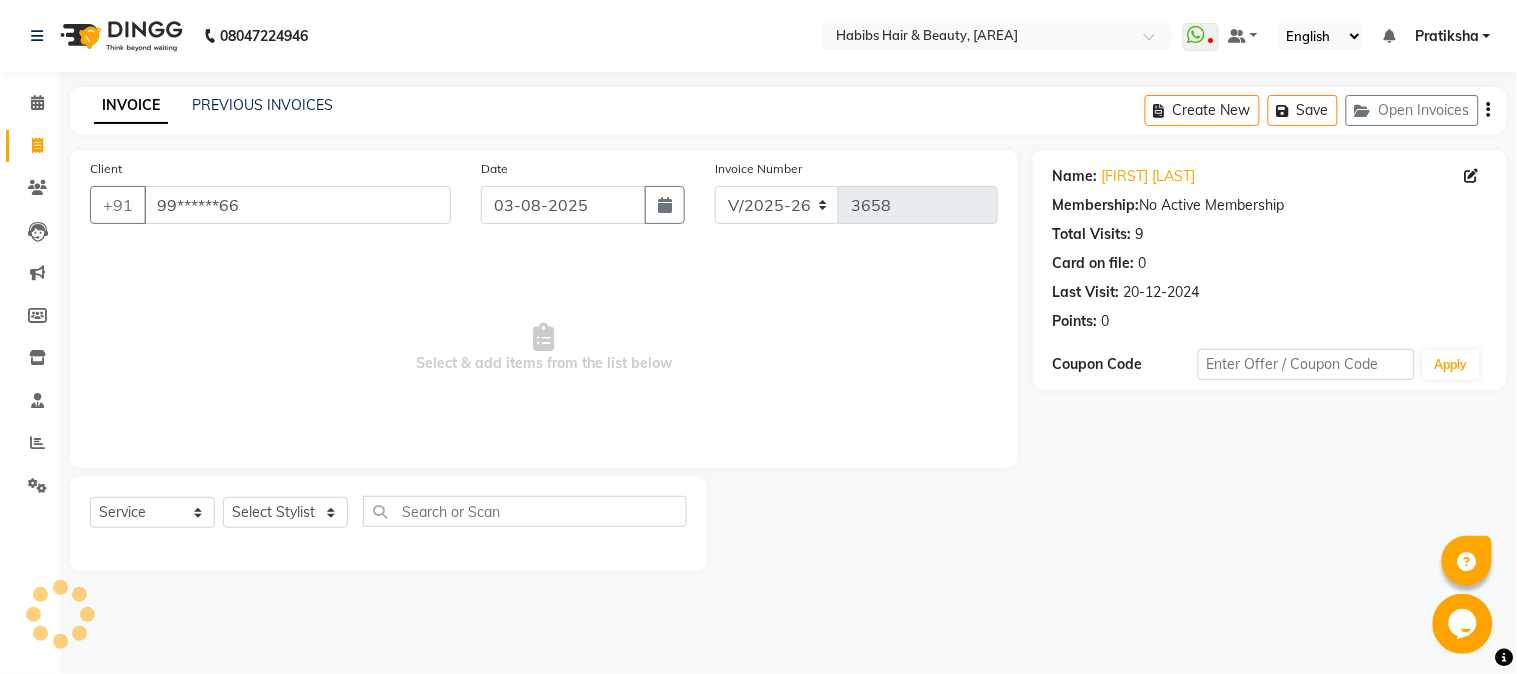 select on "male" 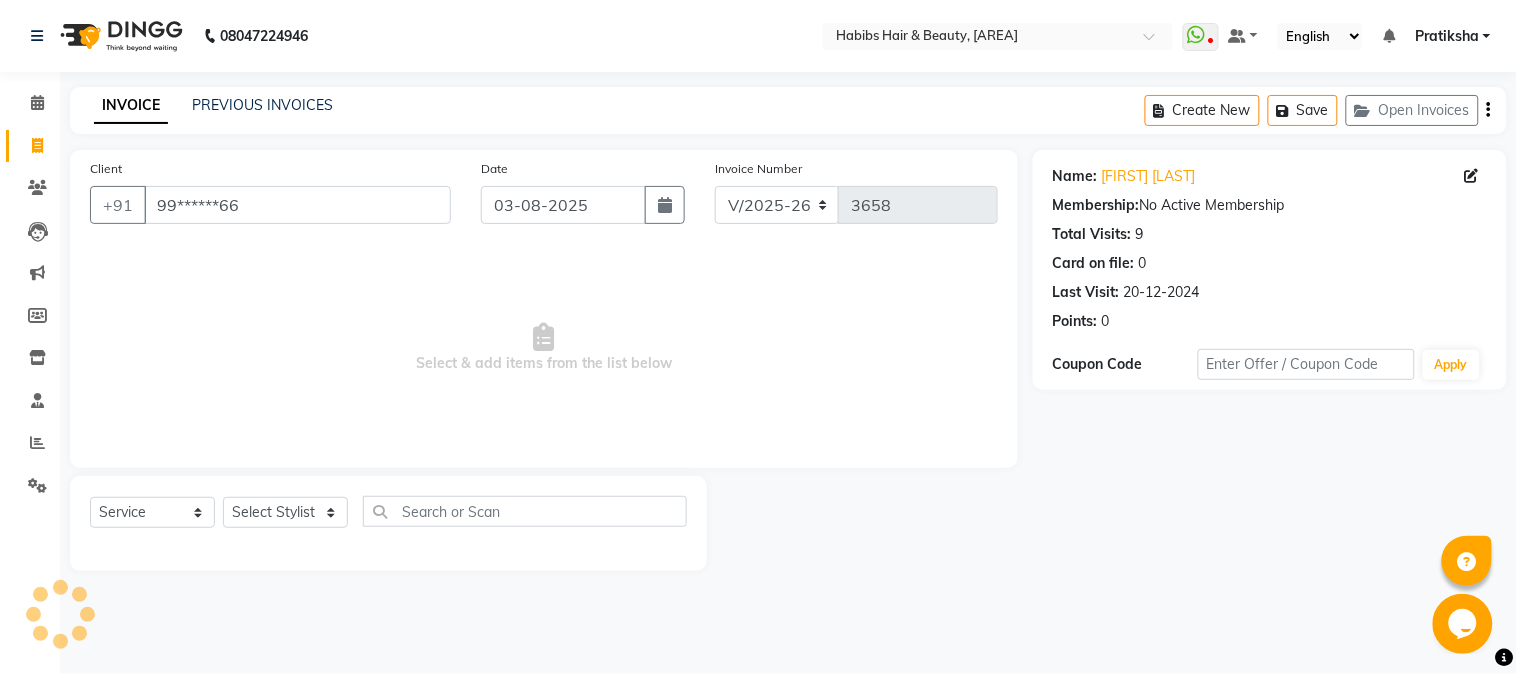 select 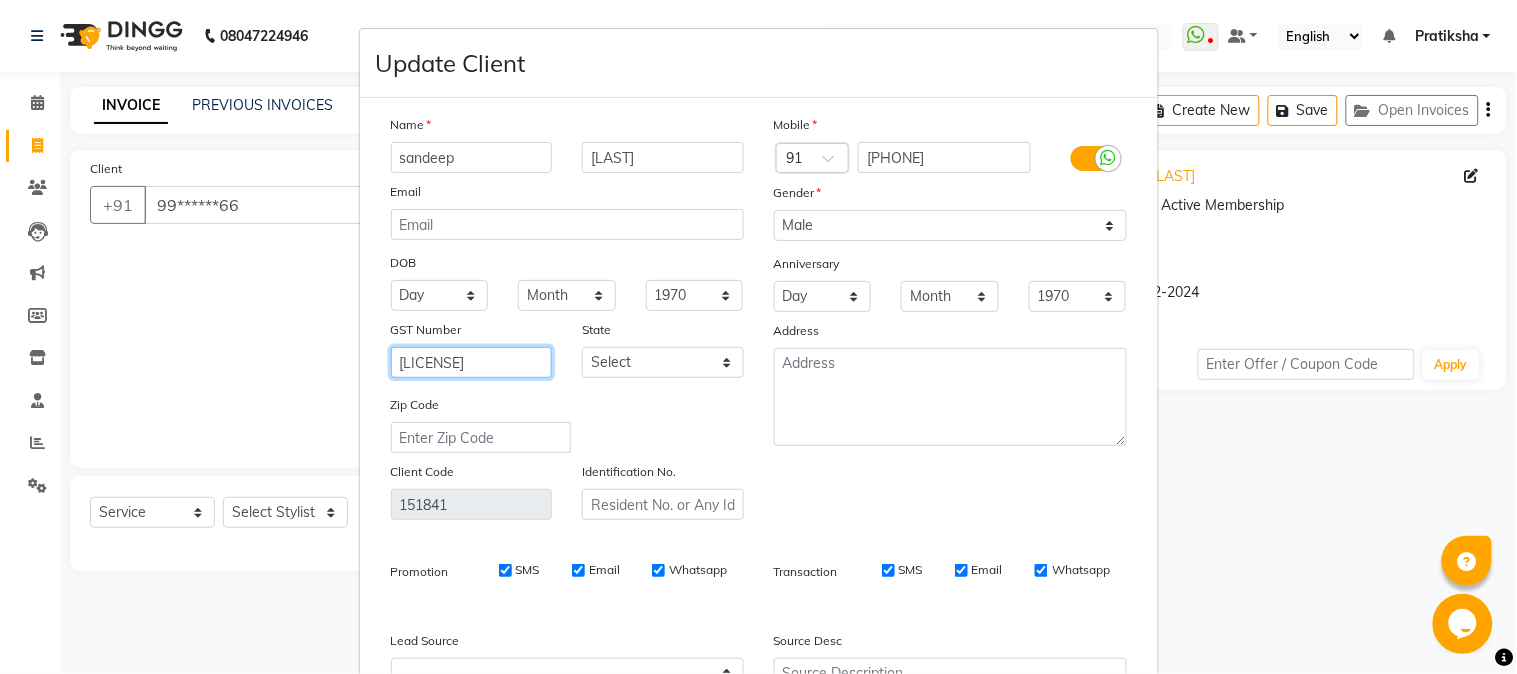 click on "[LICENSE]" at bounding box center [472, 362] 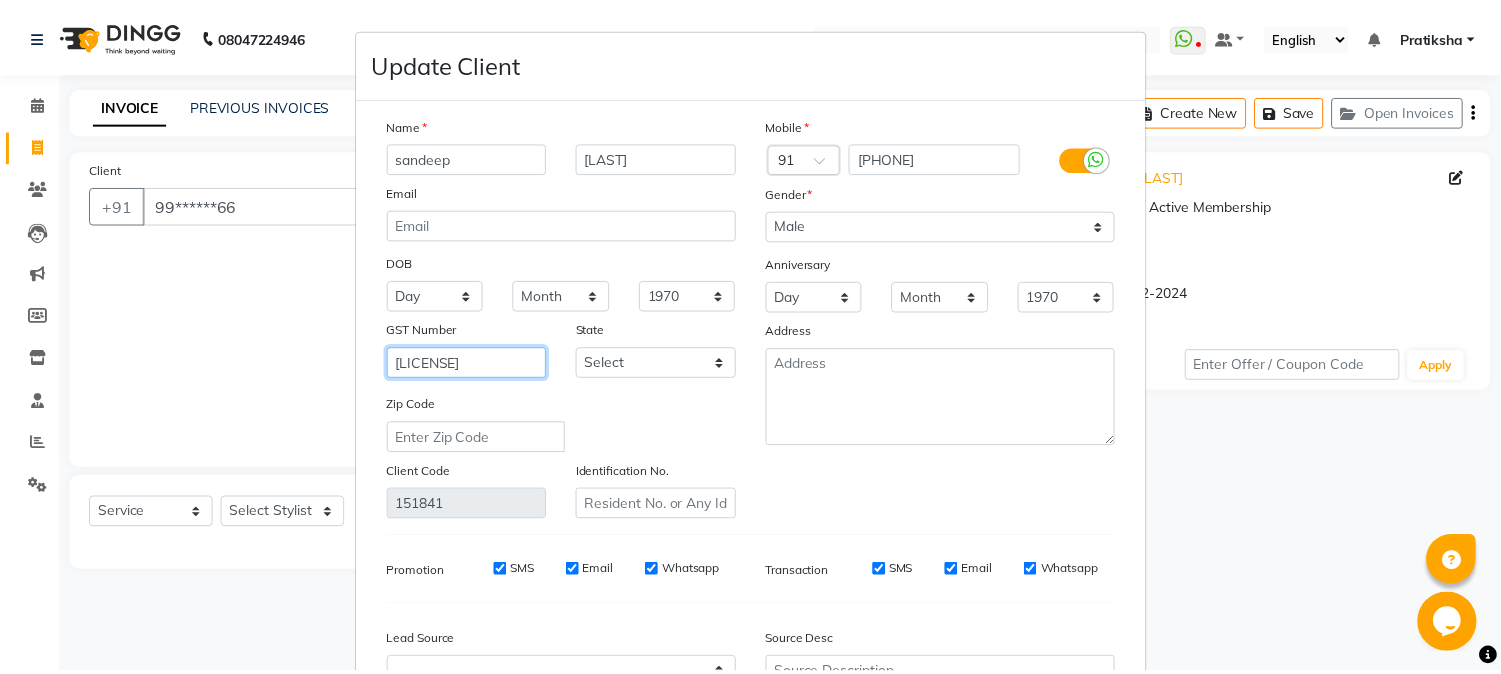 scroll, scrollTop: 215, scrollLeft: 0, axis: vertical 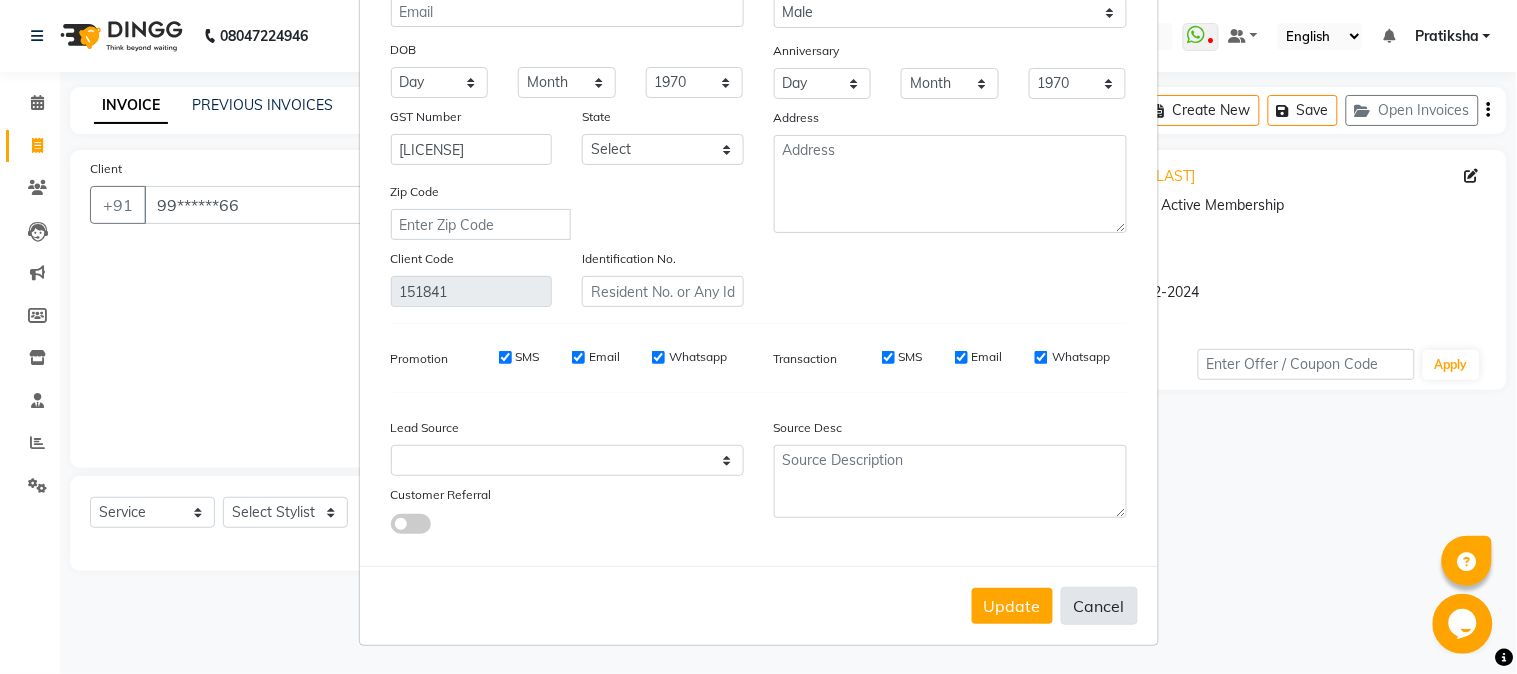 click on "Cancel" at bounding box center (1099, 606) 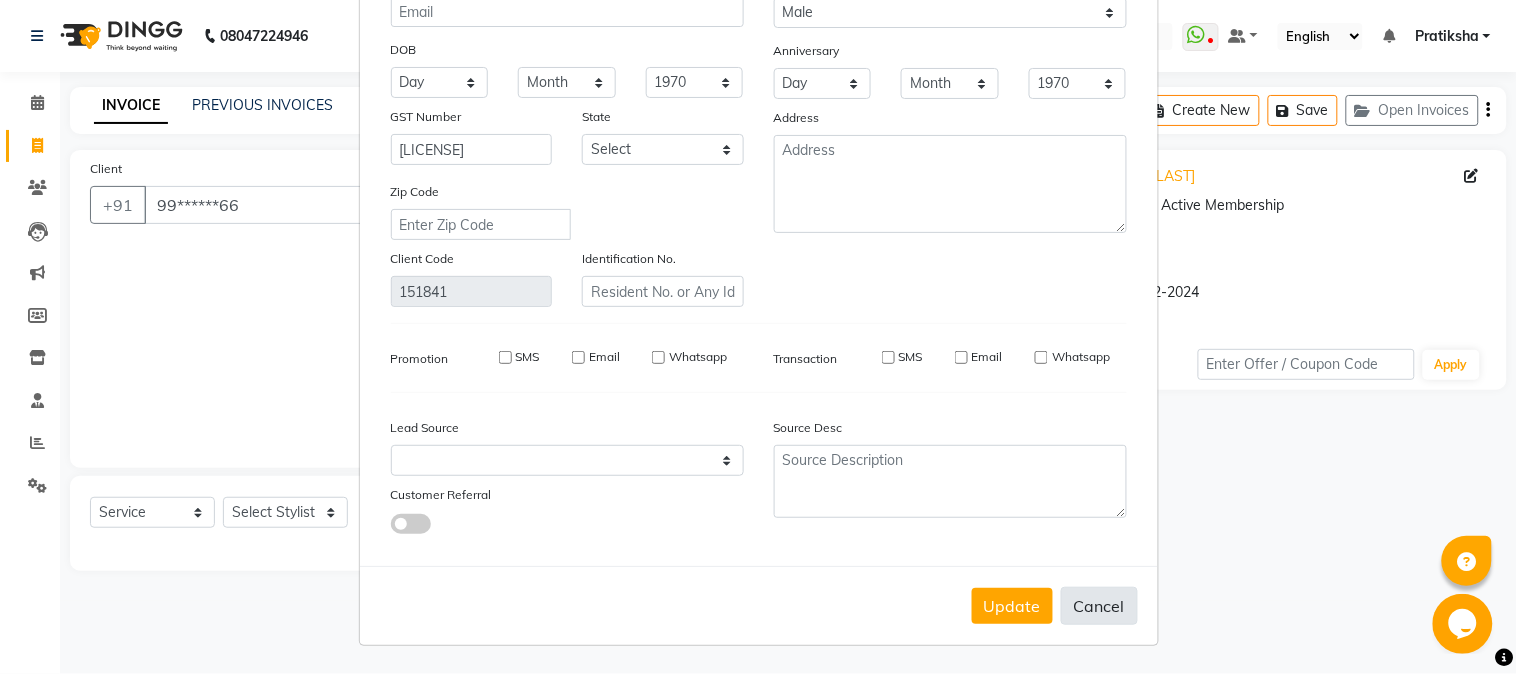 type 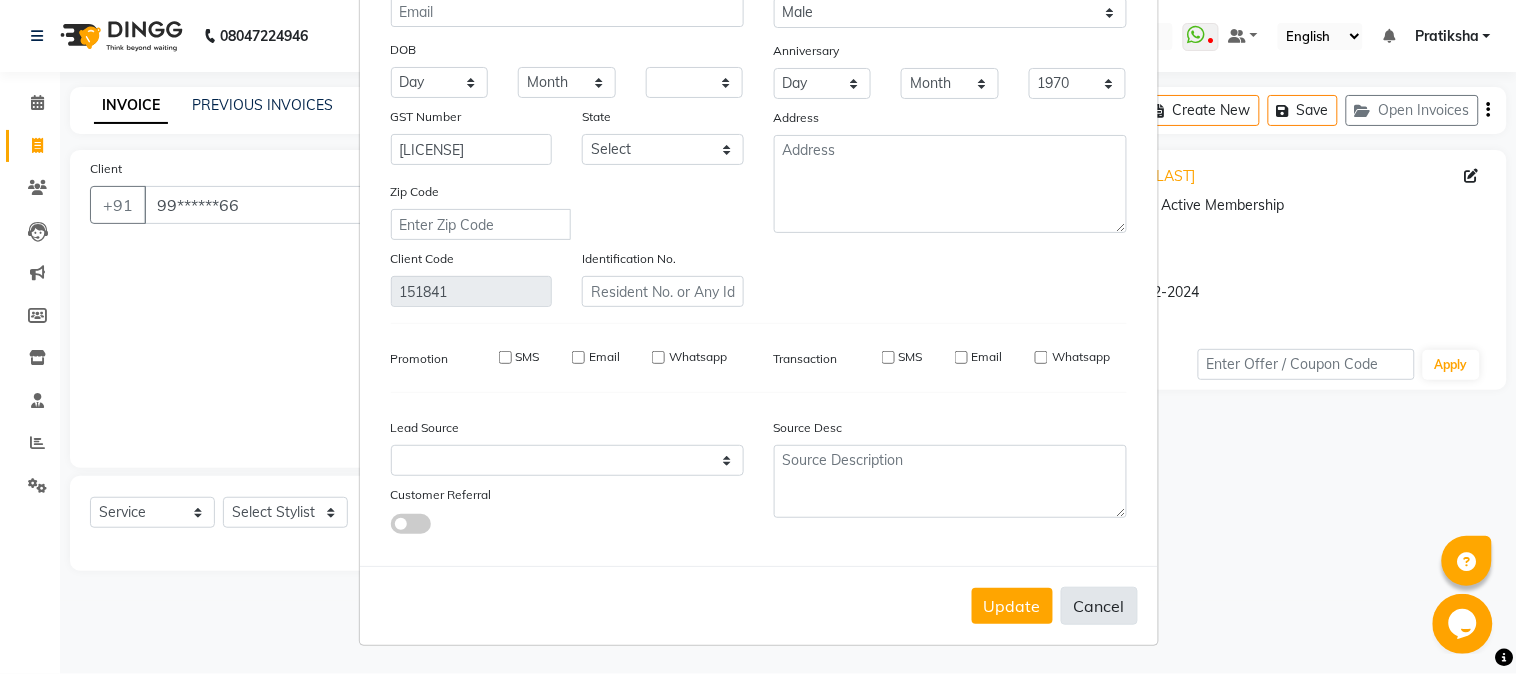 type 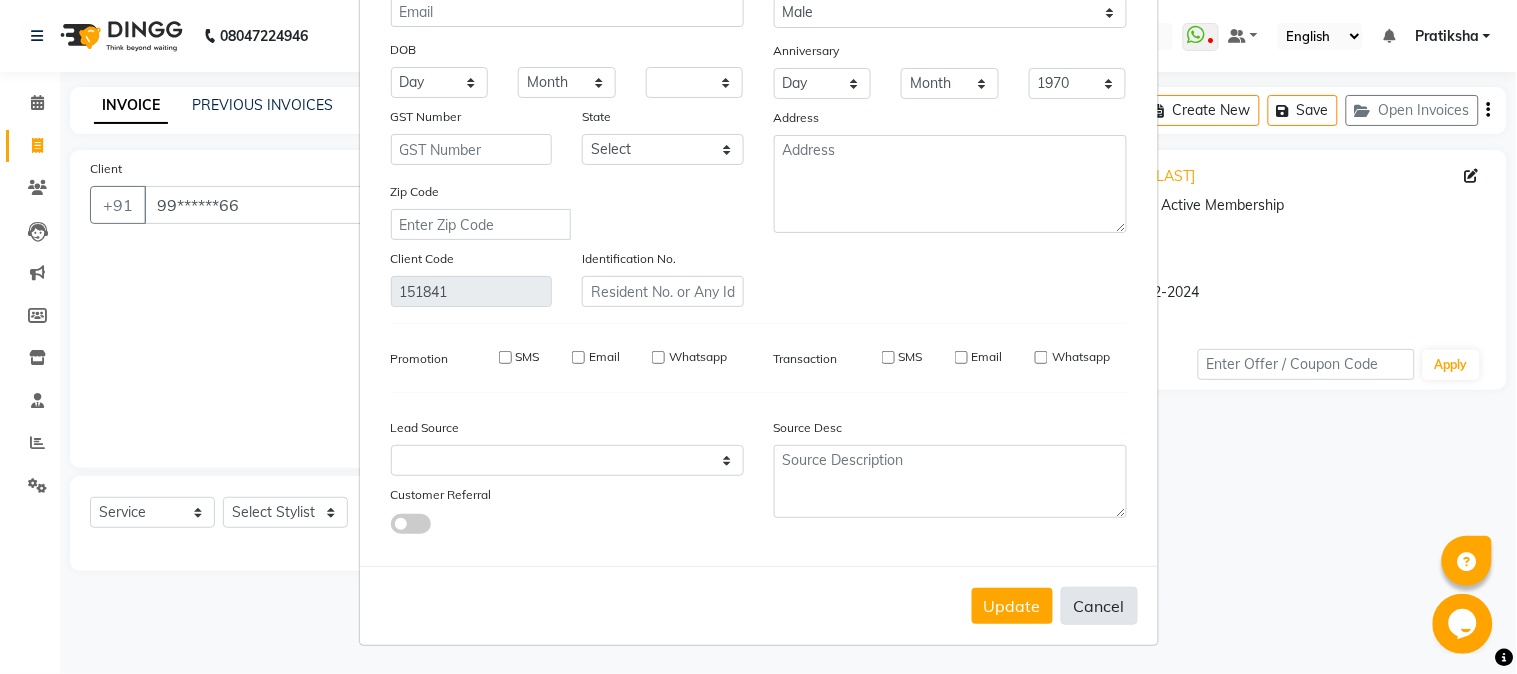 type 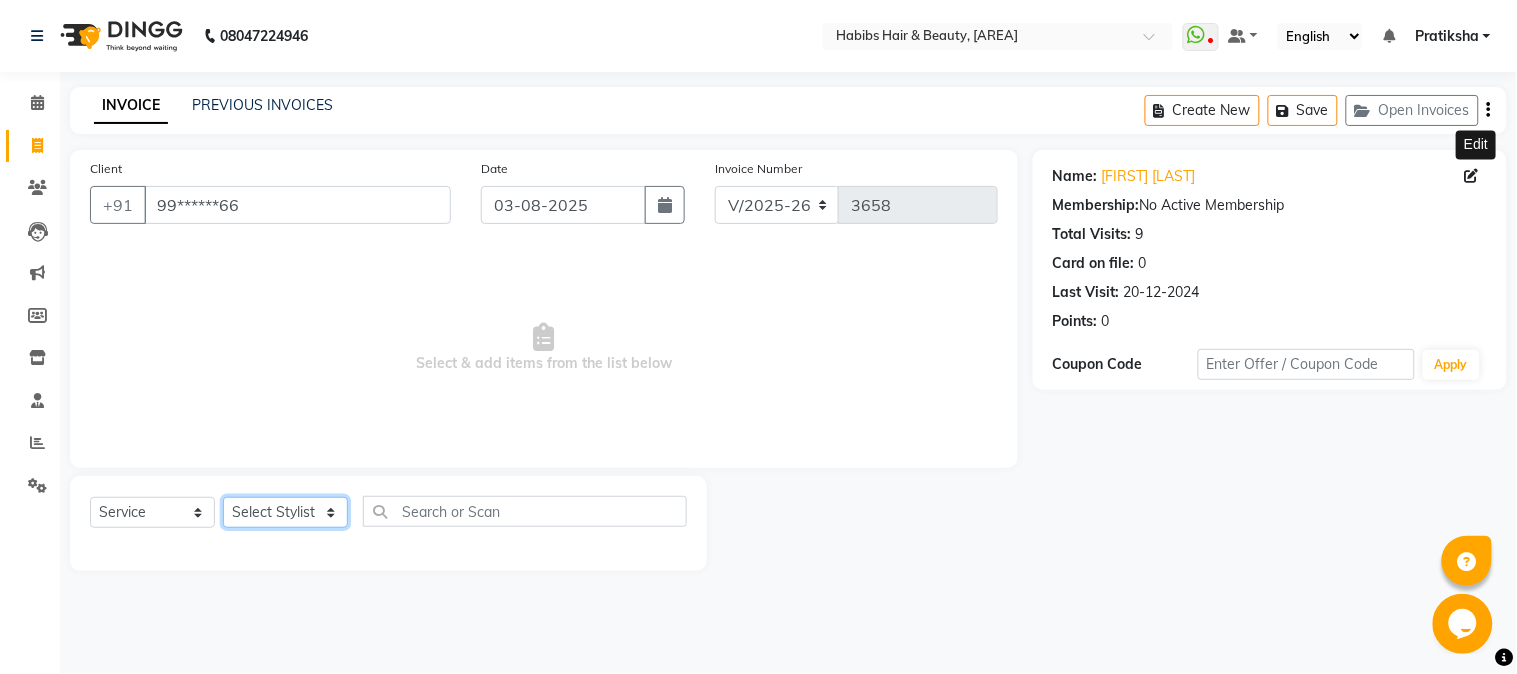 click on "Select Stylist Admin Akshay [FIRST] [FIRST] Sir [FIRST] [FIRST] [FIRST] [FIRST] [FIRST] [FIRST] [FIRST]" 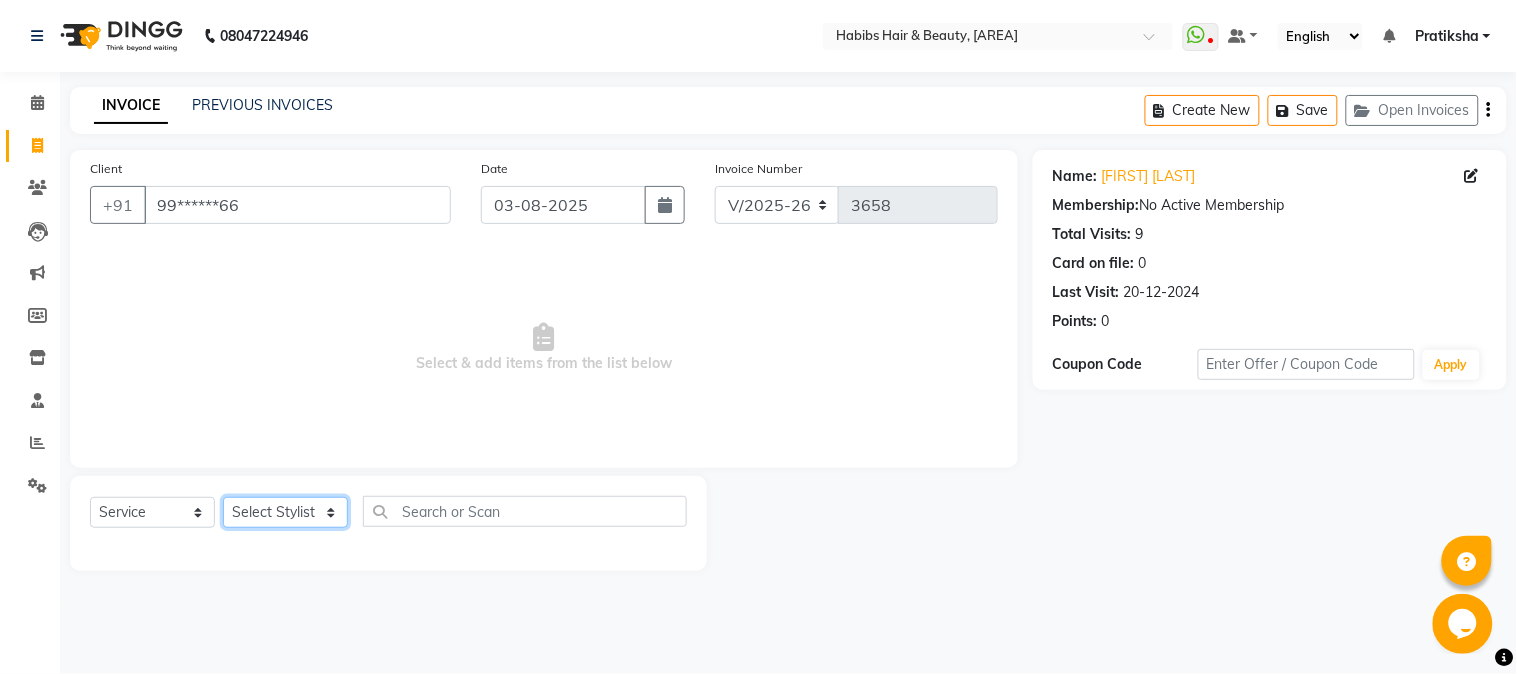 select on "24540" 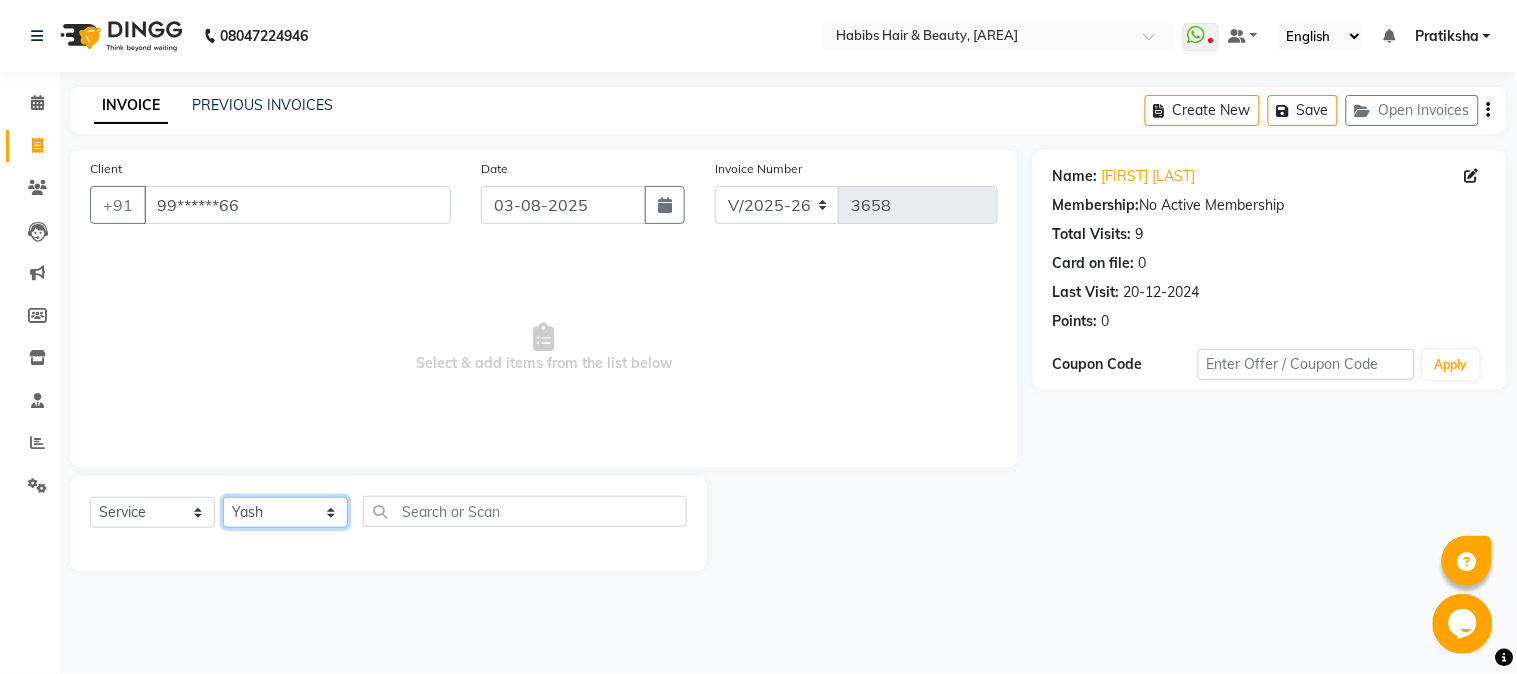 click on "Select Stylist Admin Akshay [FIRST] [FIRST] Sir [FIRST] [FIRST] [FIRST] [FIRST] [FIRST] [FIRST] [FIRST]" 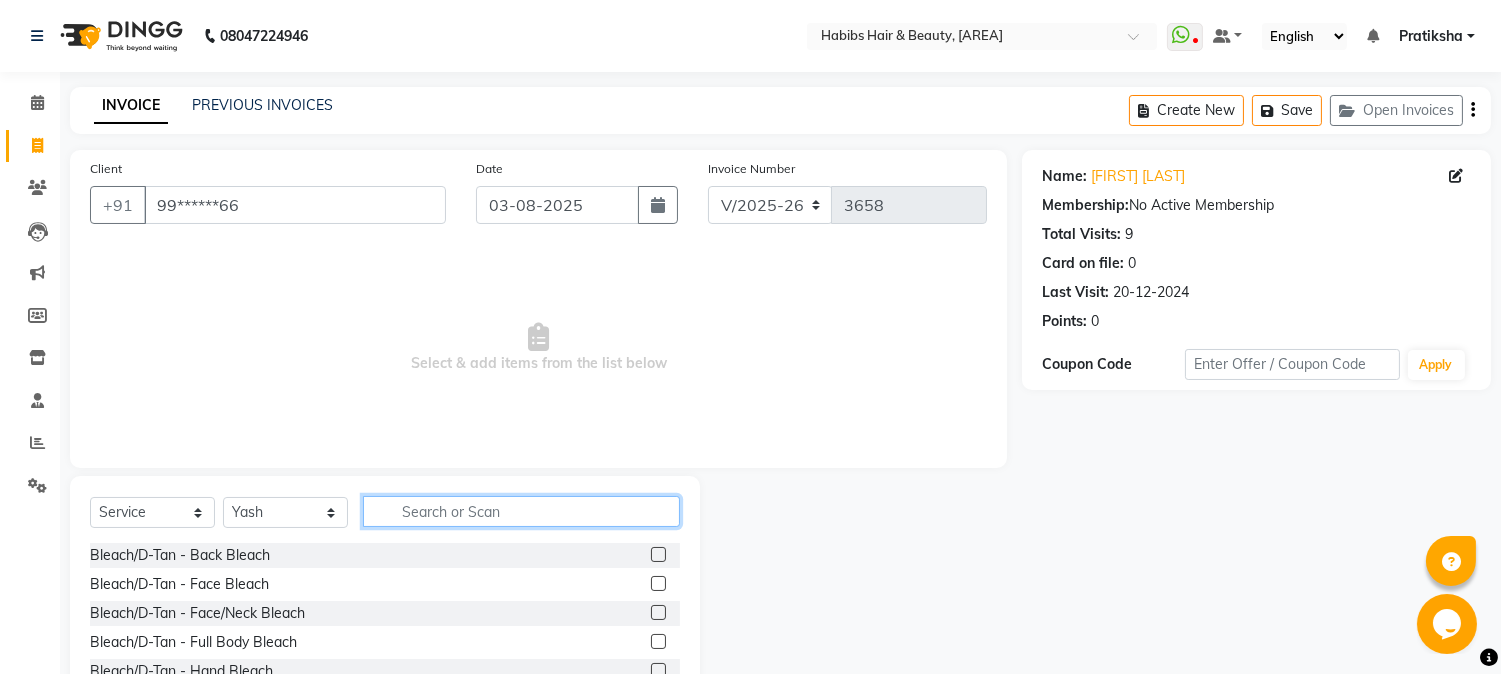click 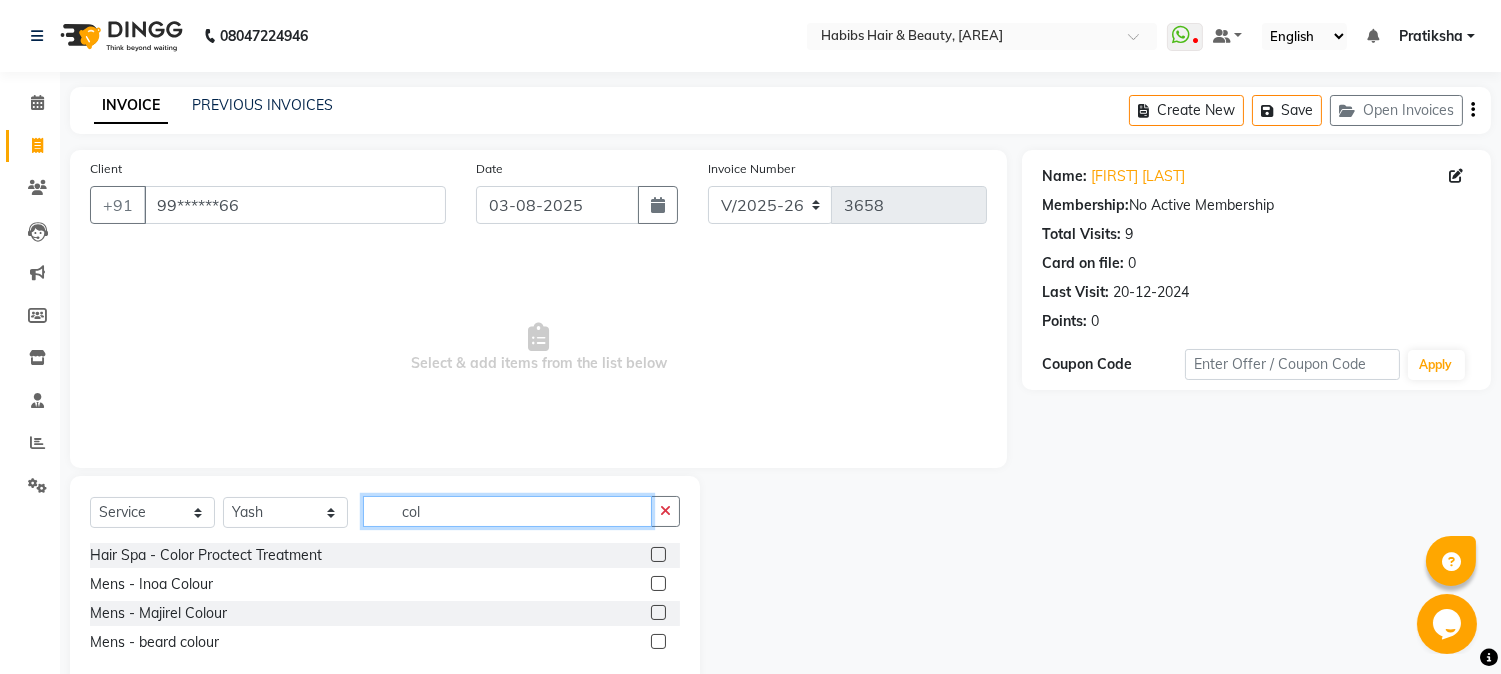 type on "col" 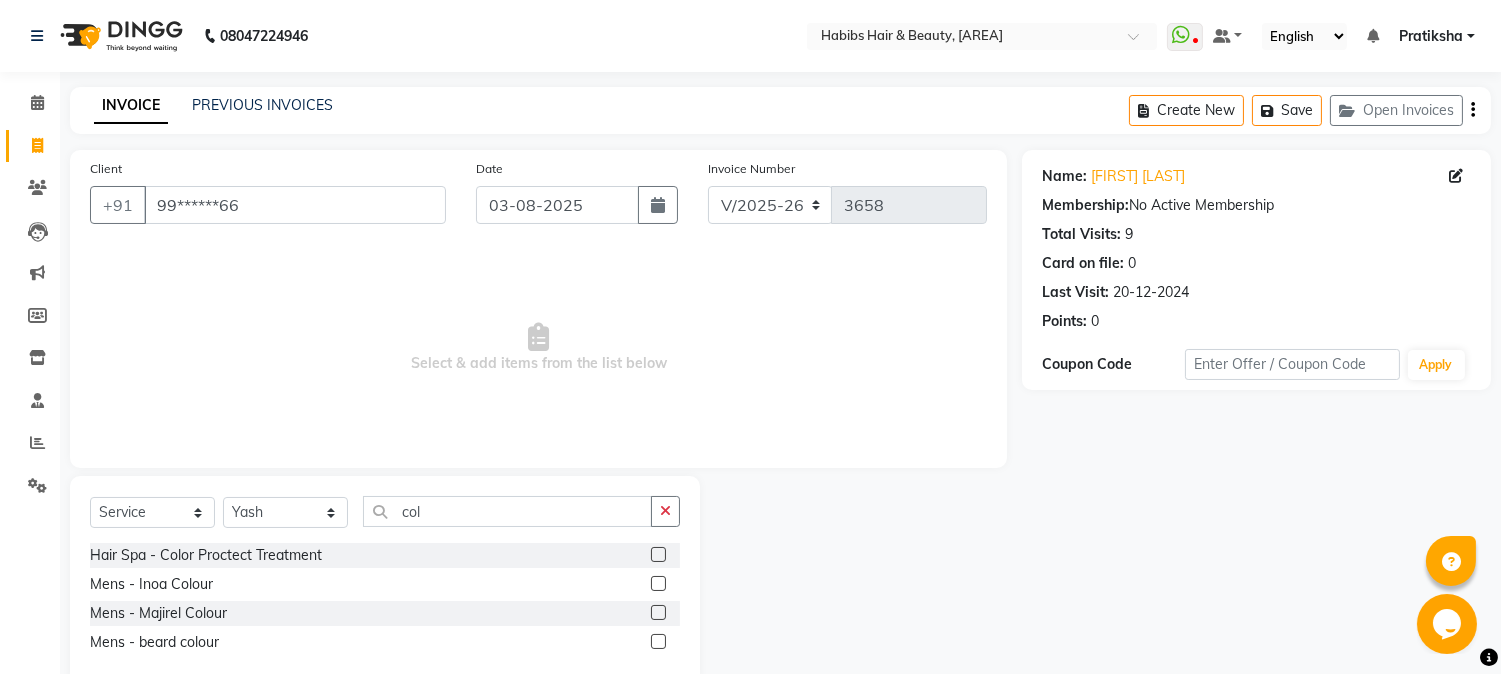 click 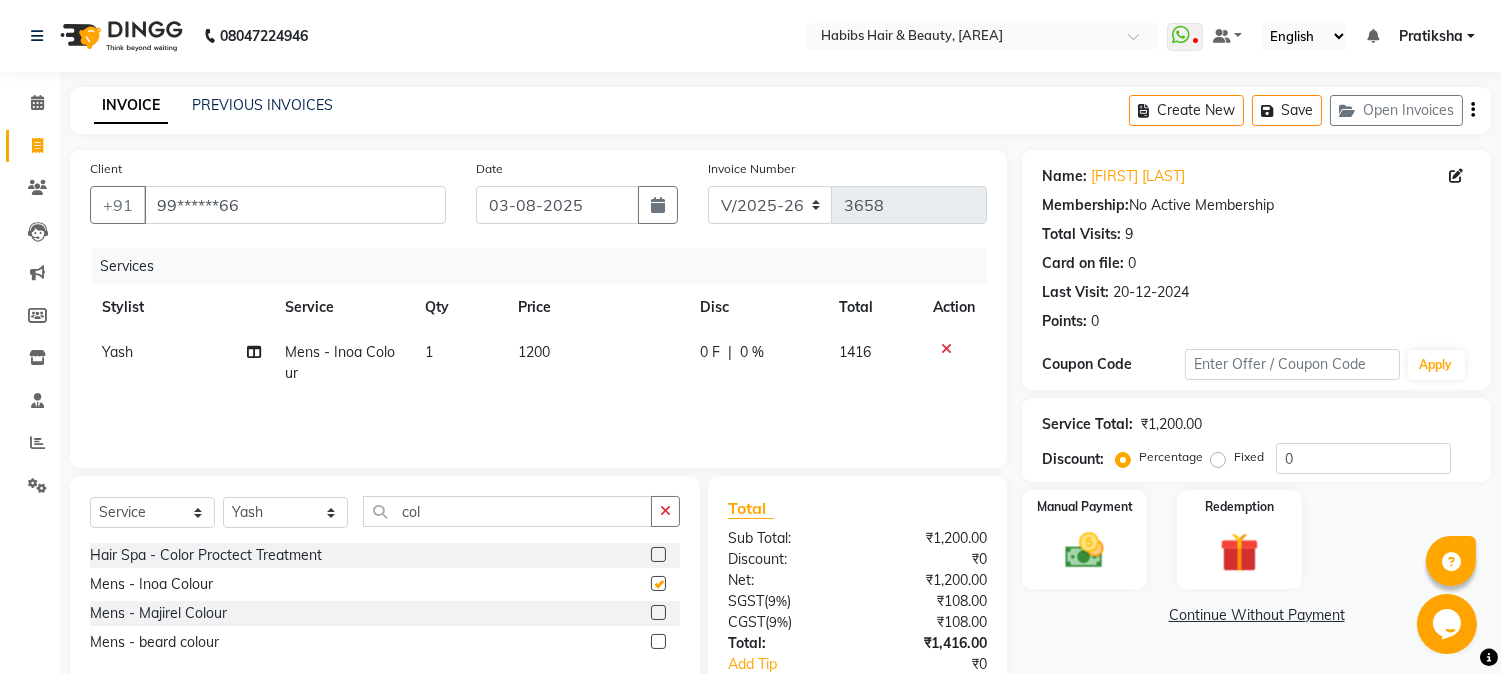 checkbox on "false" 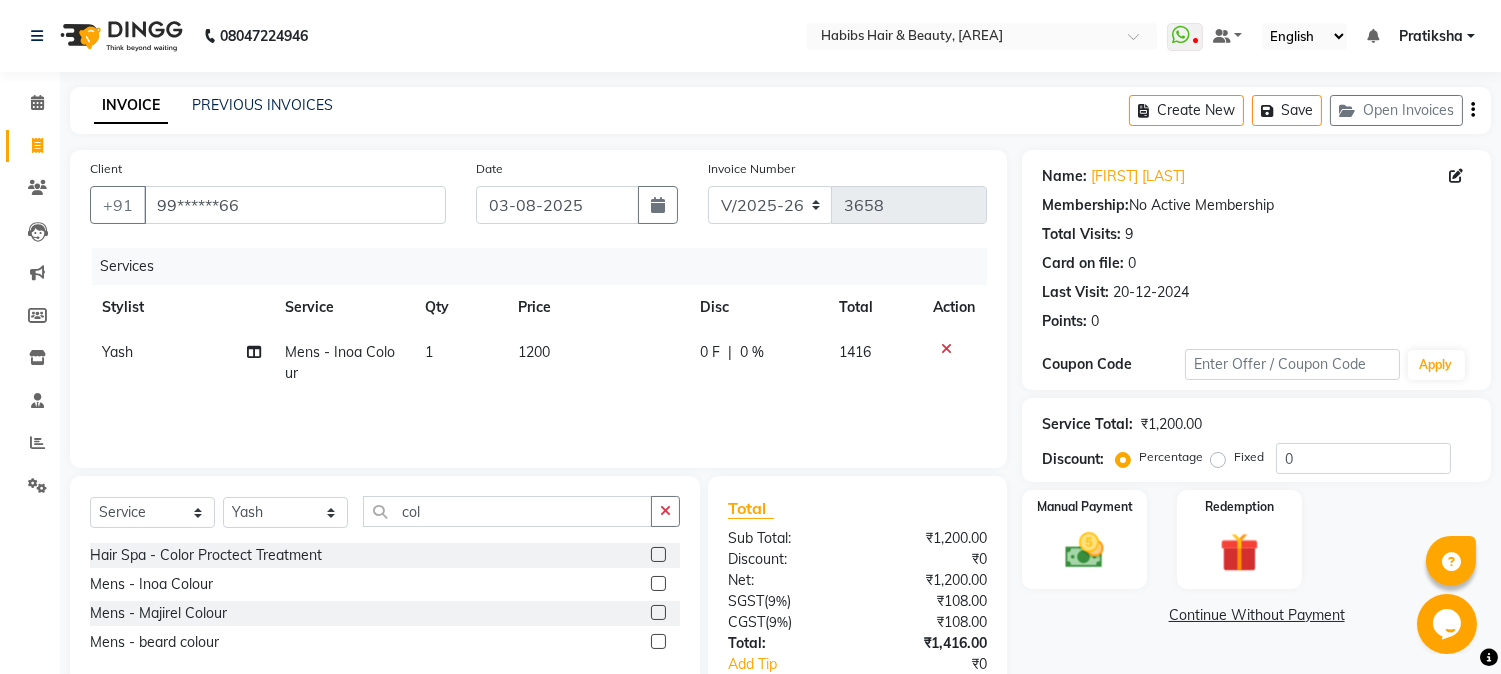 click on "1200" 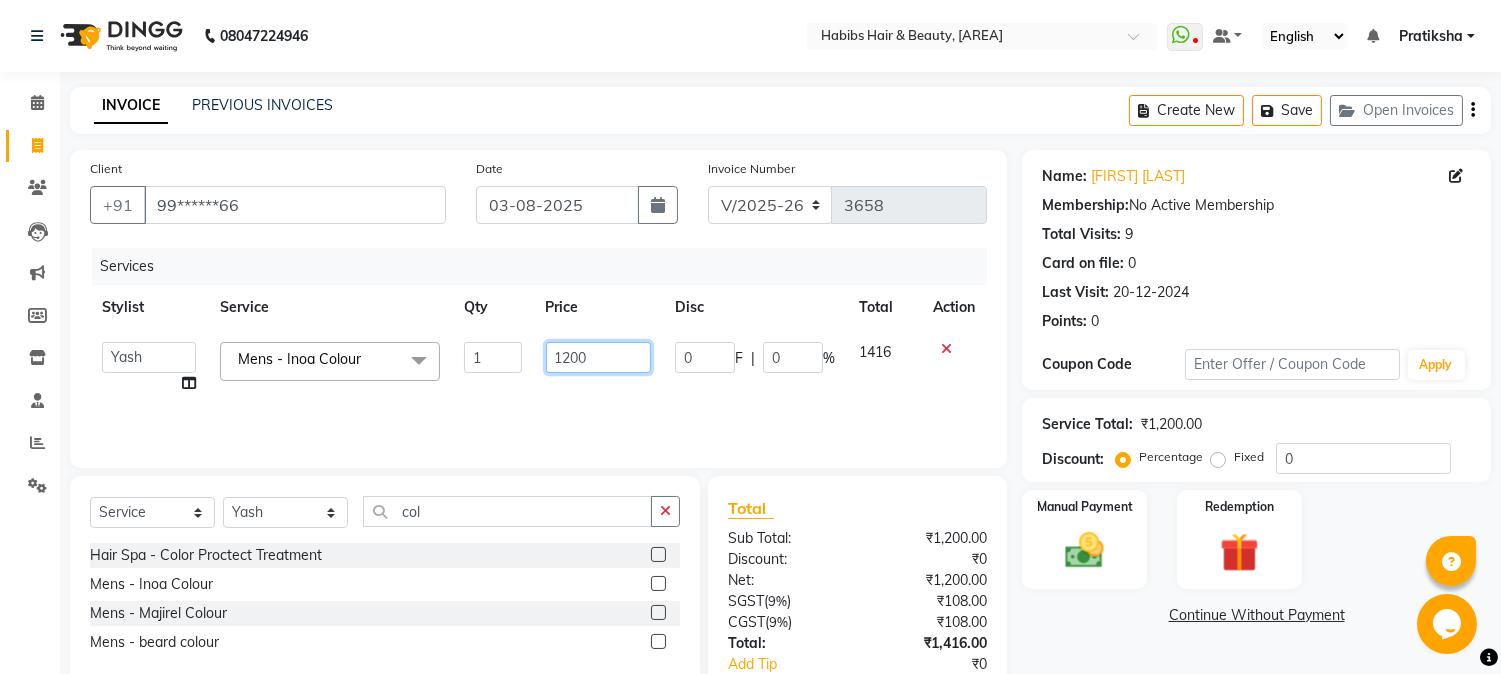 click on "1200" 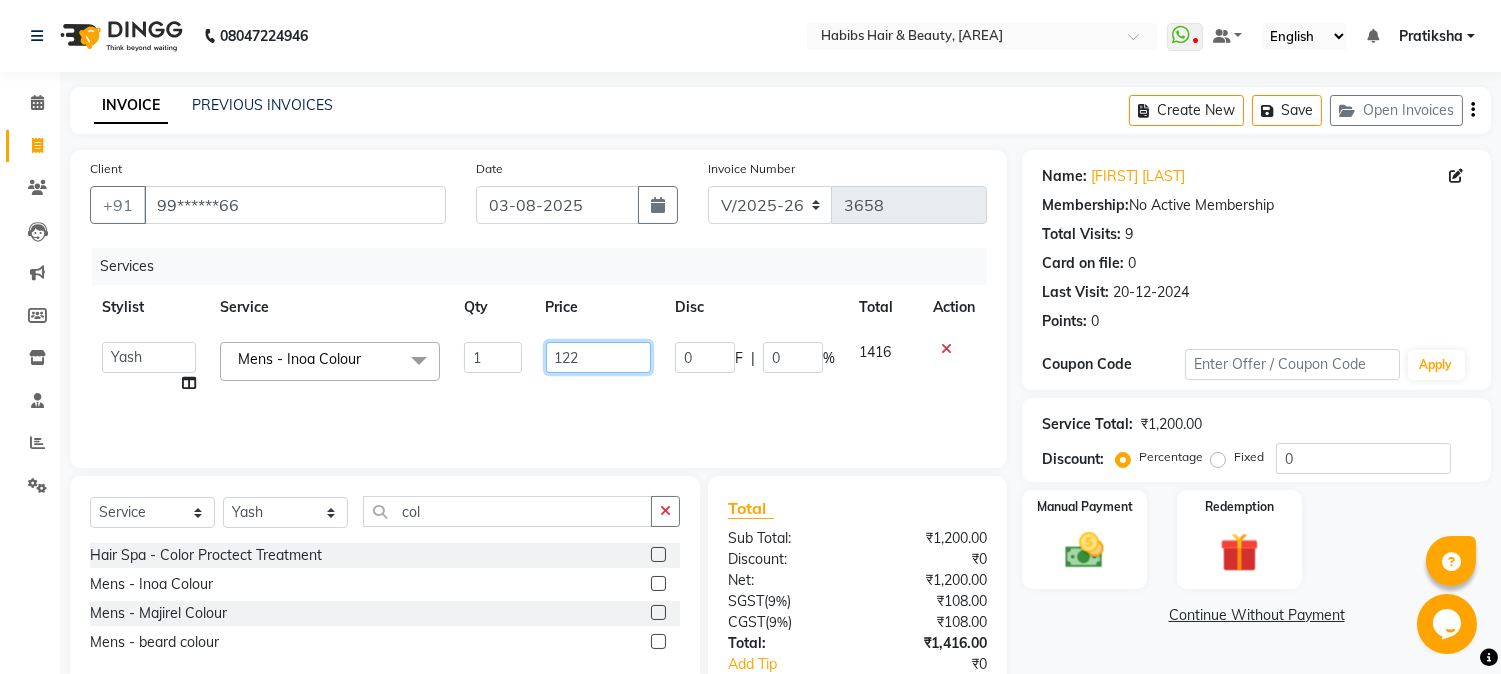 type on "1220" 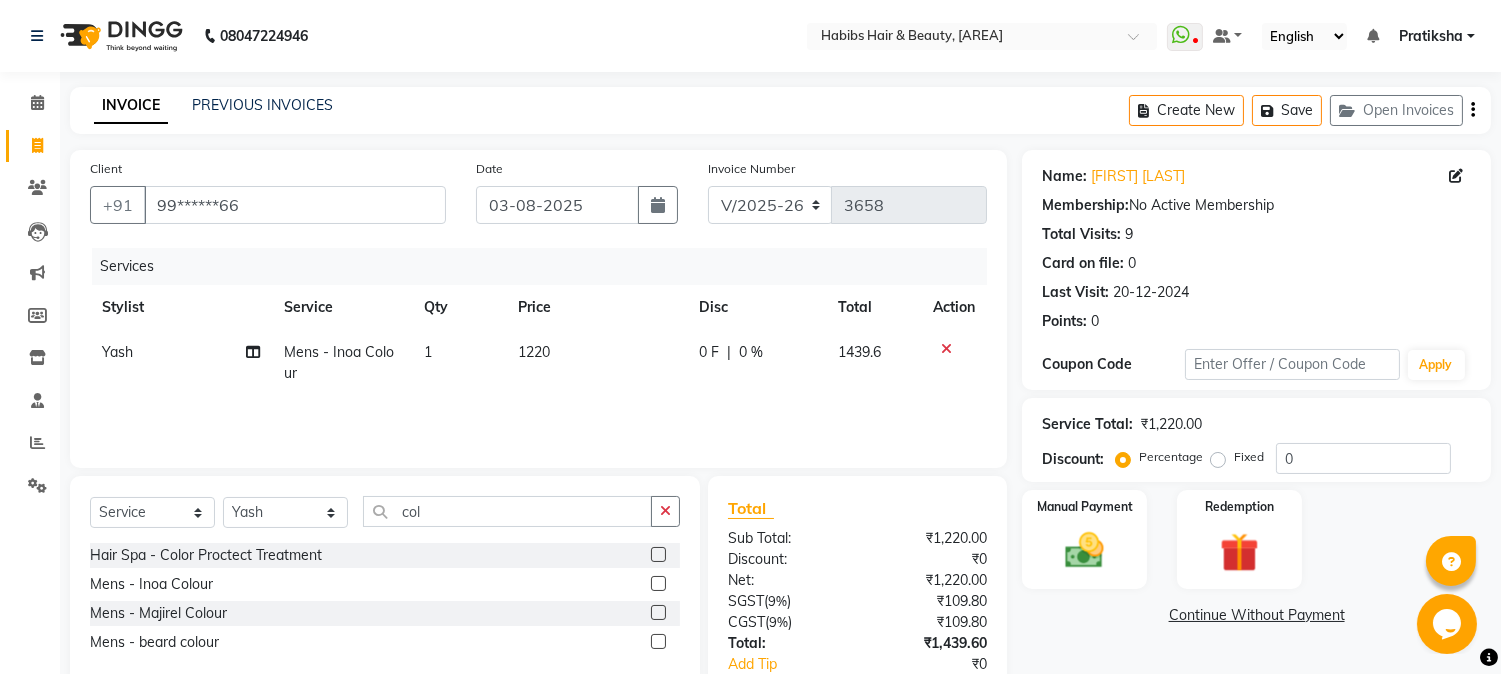 click on "Price" 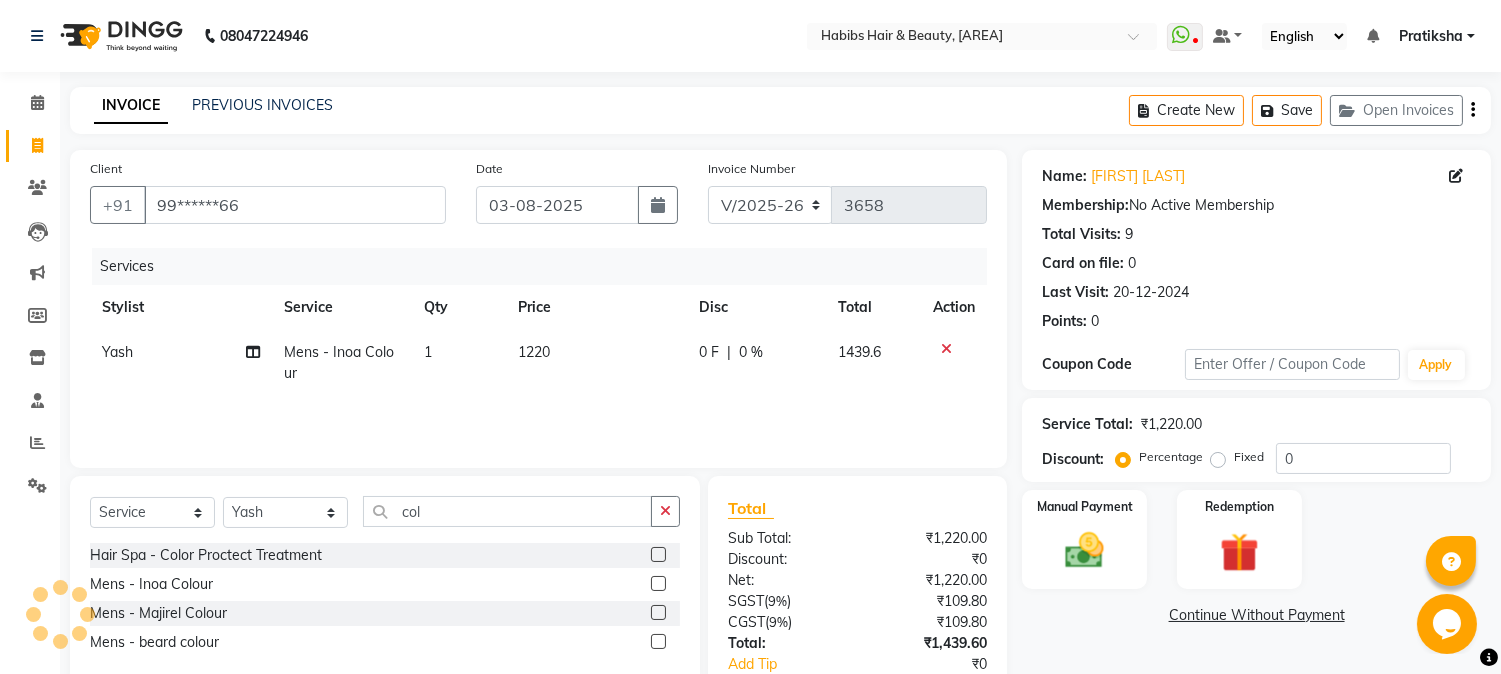 click on "1220" 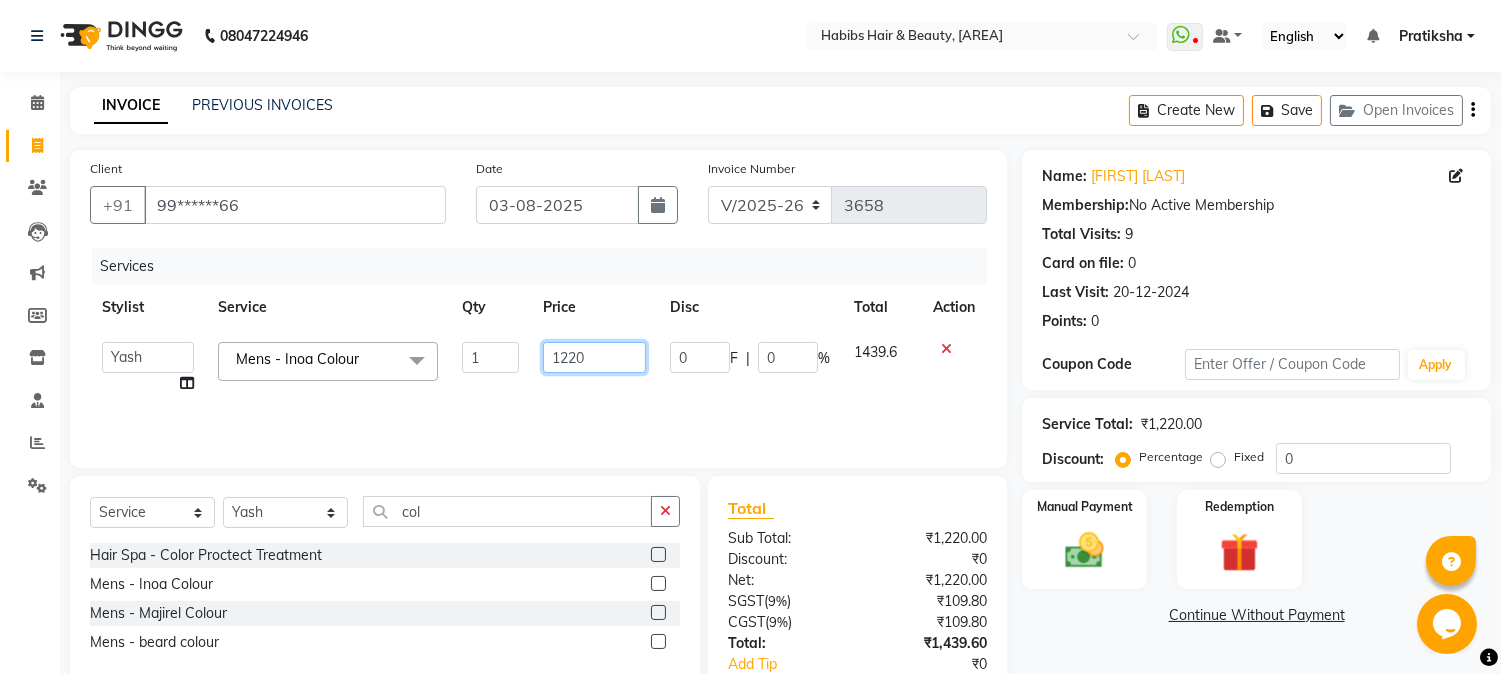 click on "1220" 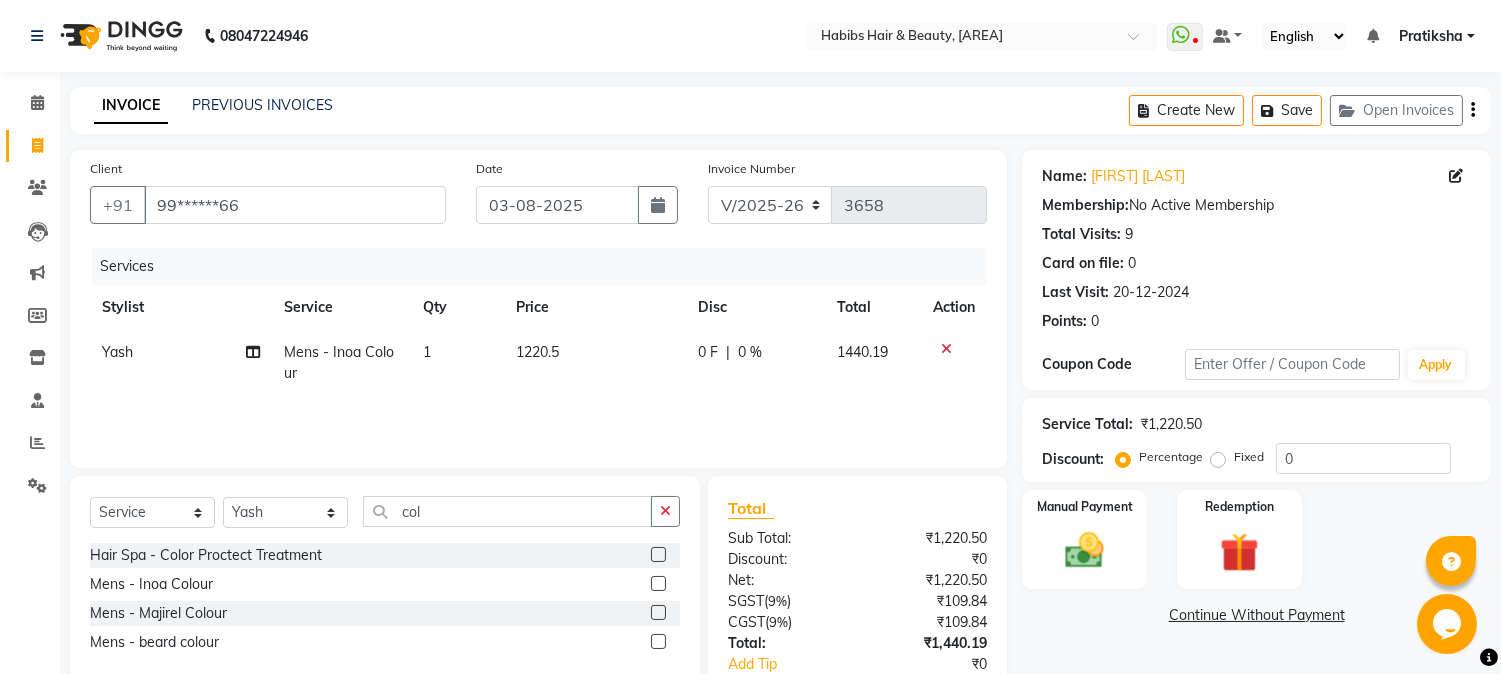 click on "Price" 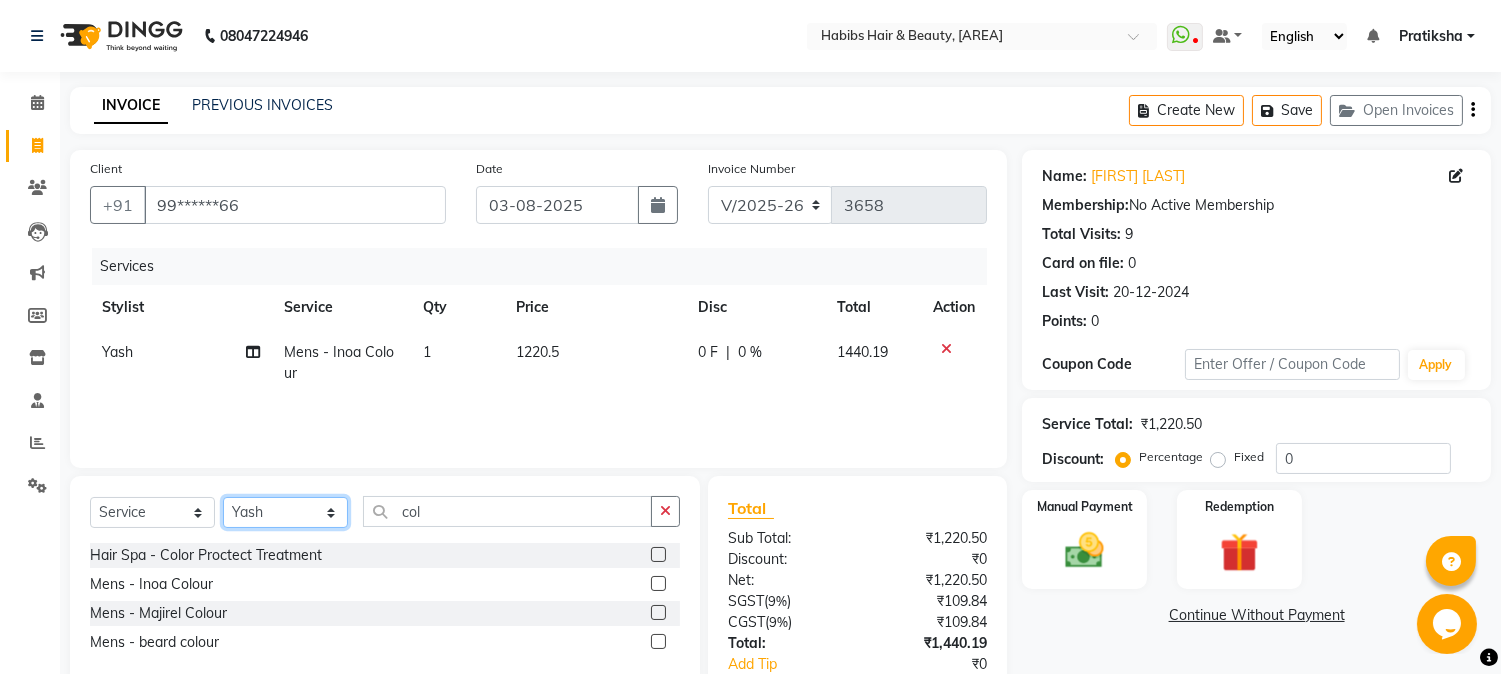 click on "Select Stylist Admin Akshay [FIRST] [FIRST] Sir [FIRST] [FIRST] [FIRST] [FIRST] [FIRST] [FIRST] [FIRST]" 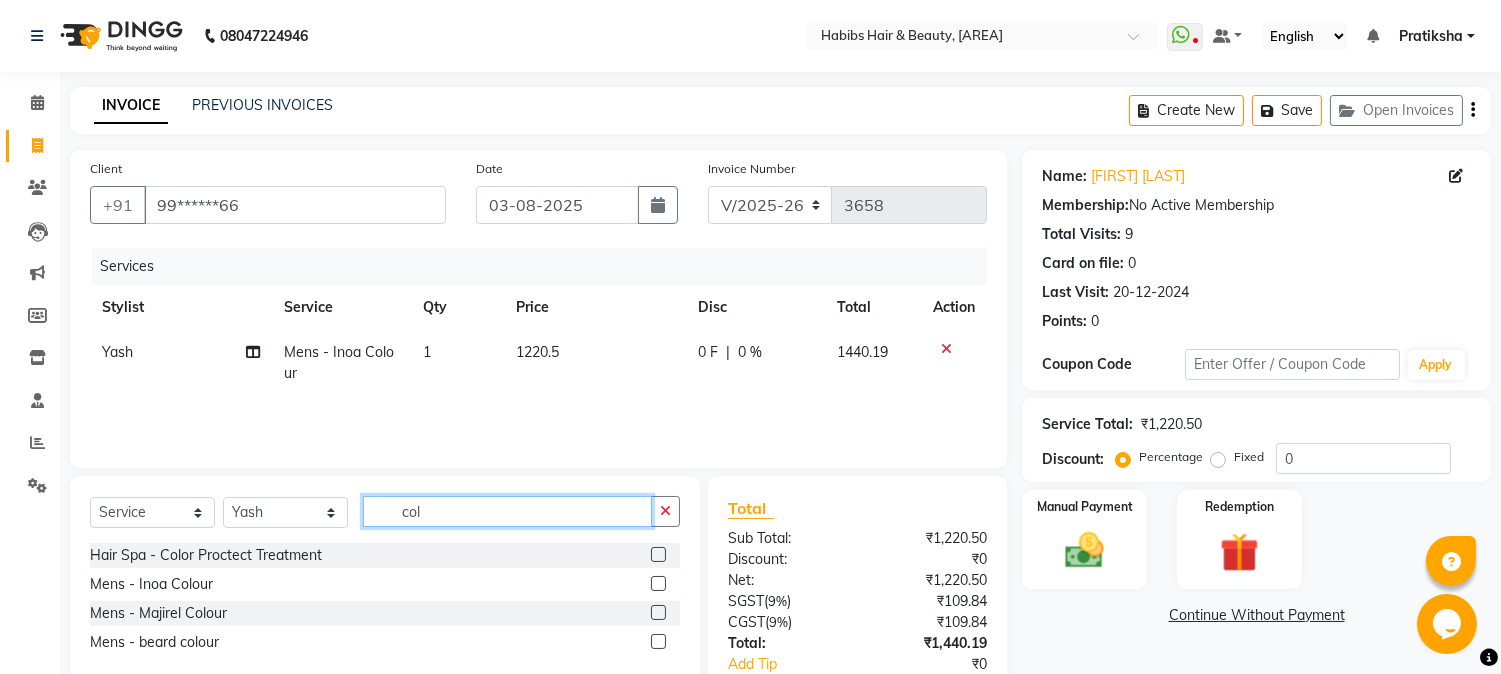 click on "col" 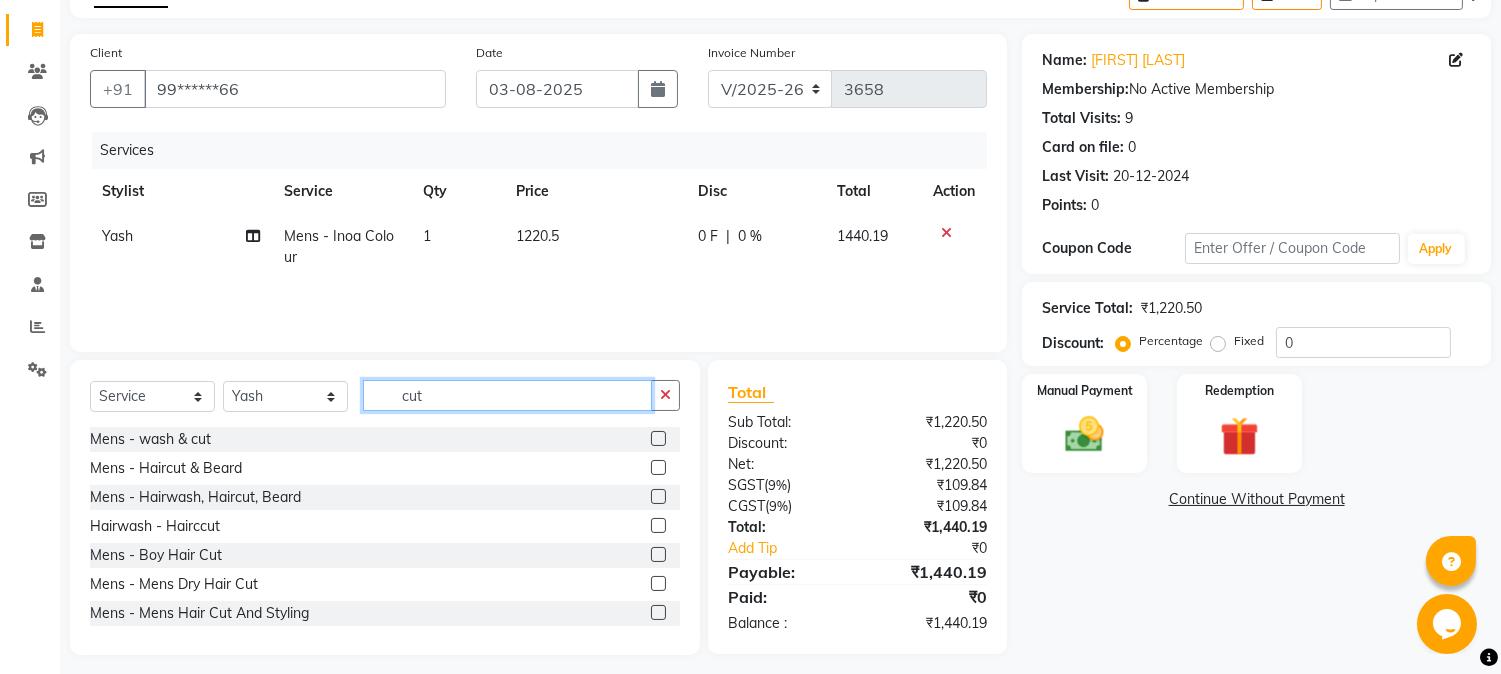 scroll, scrollTop: 126, scrollLeft: 0, axis: vertical 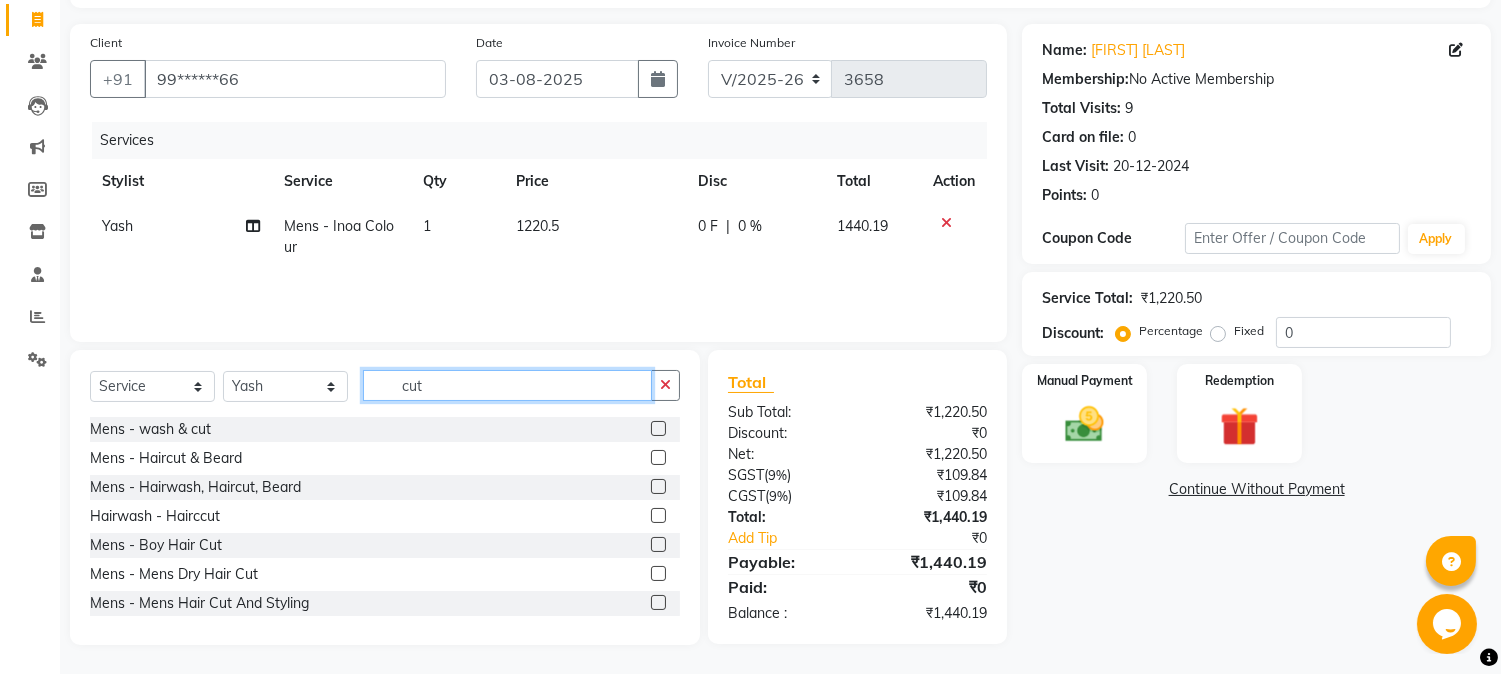 type on "cut" 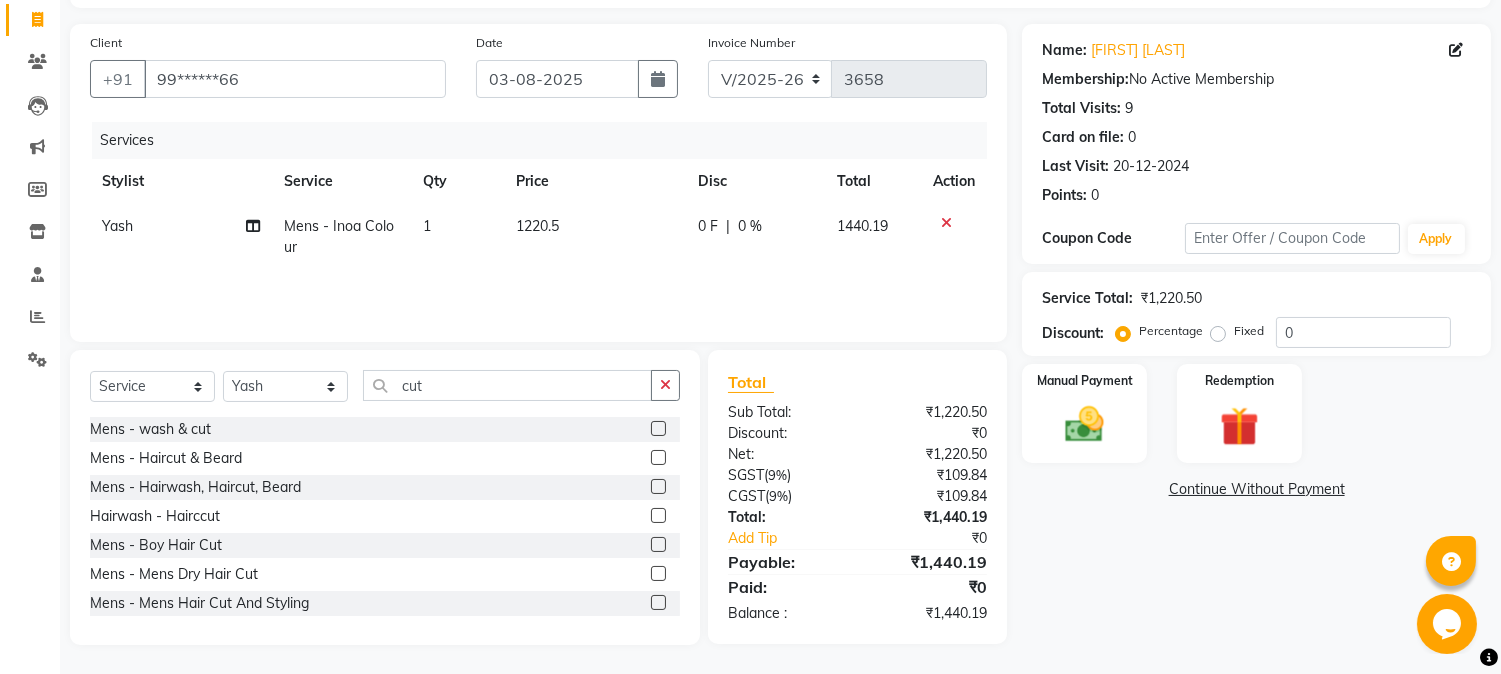 click 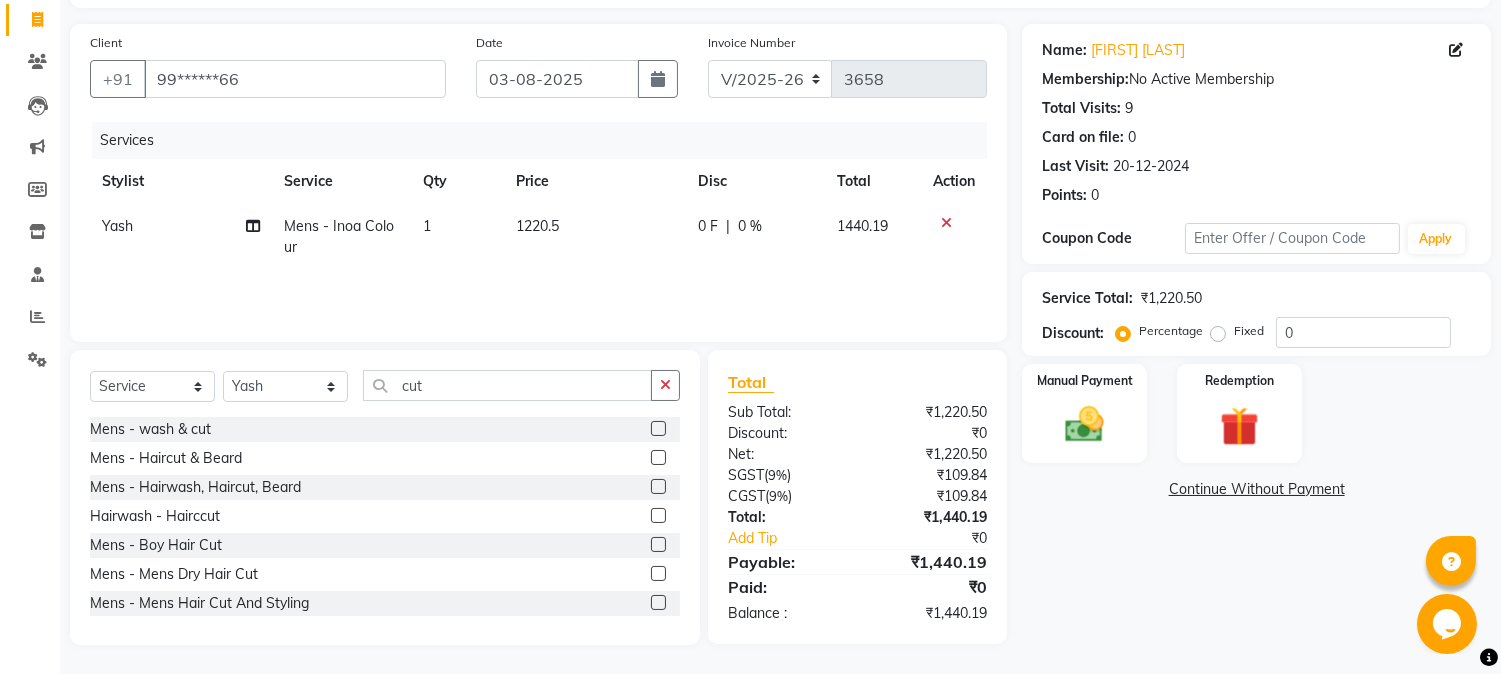 click 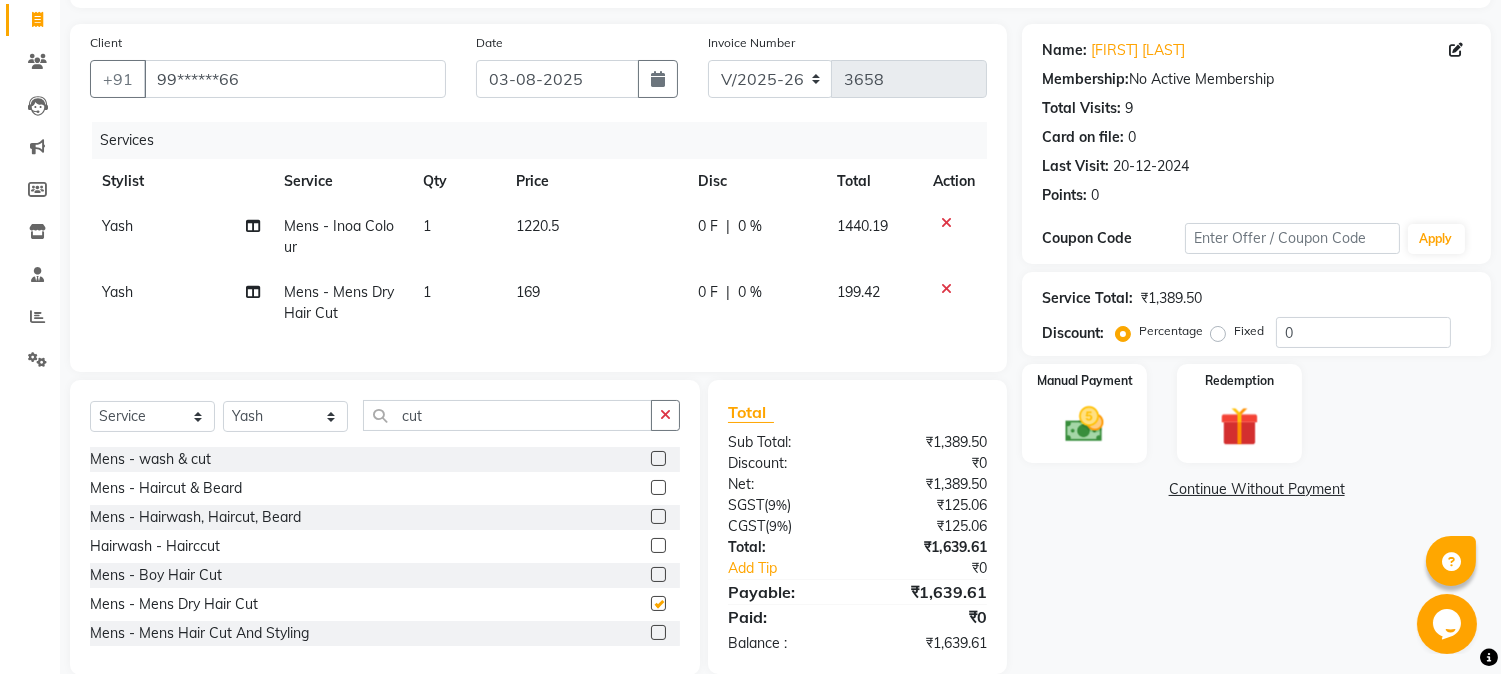 checkbox on "false" 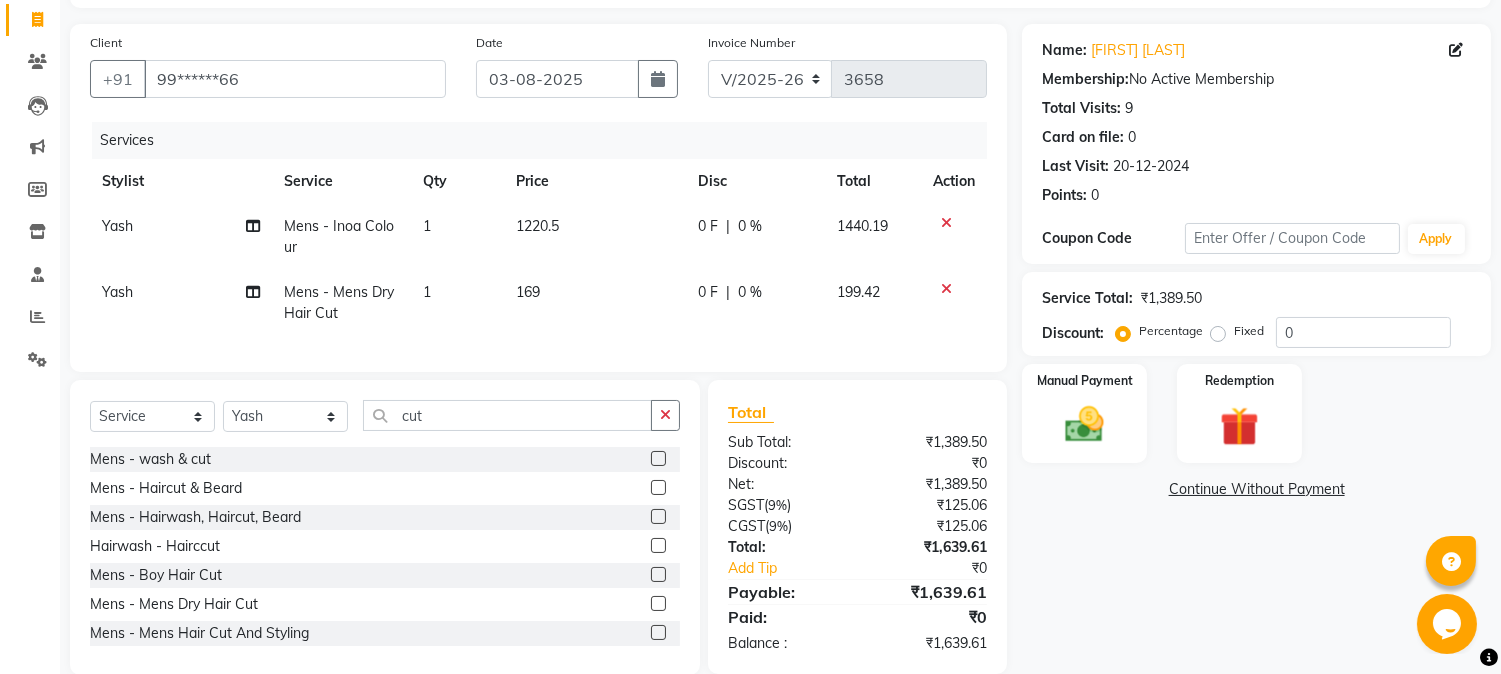 click on "169" 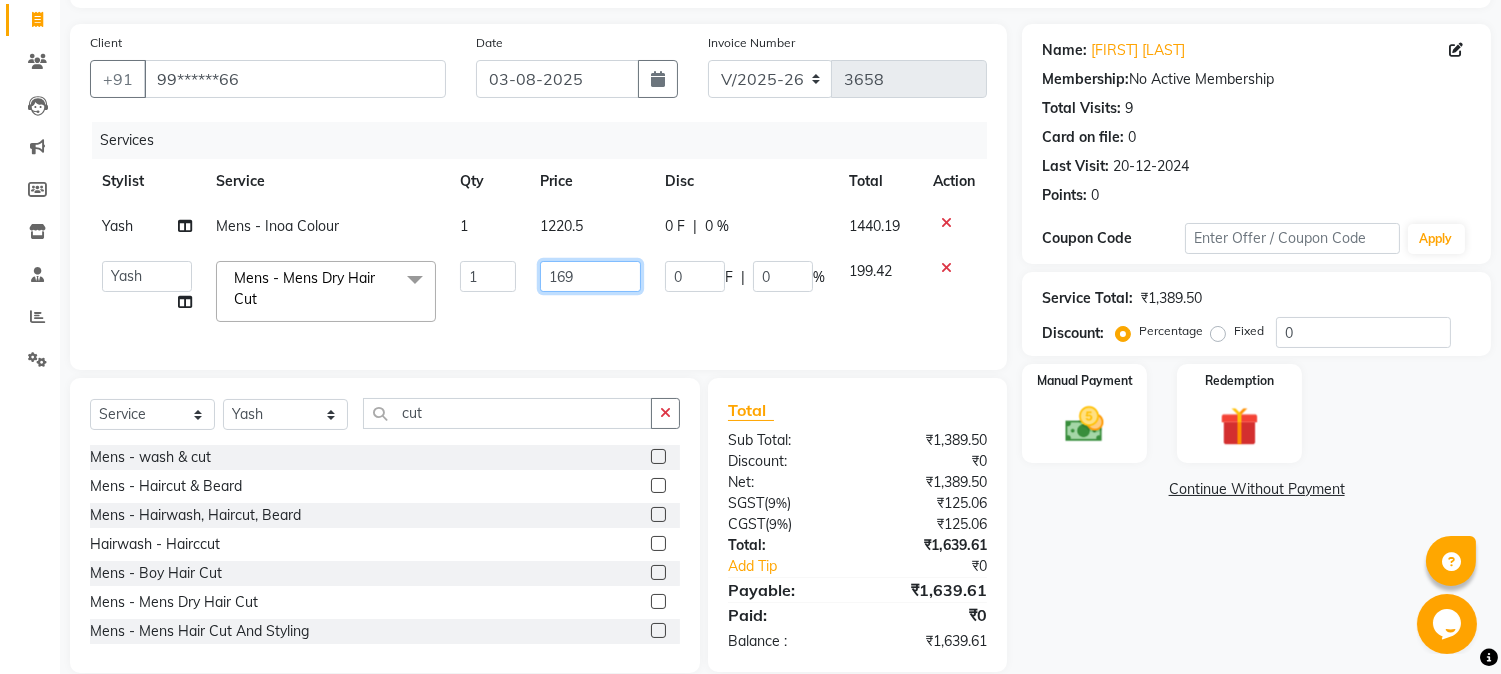 click on "169" 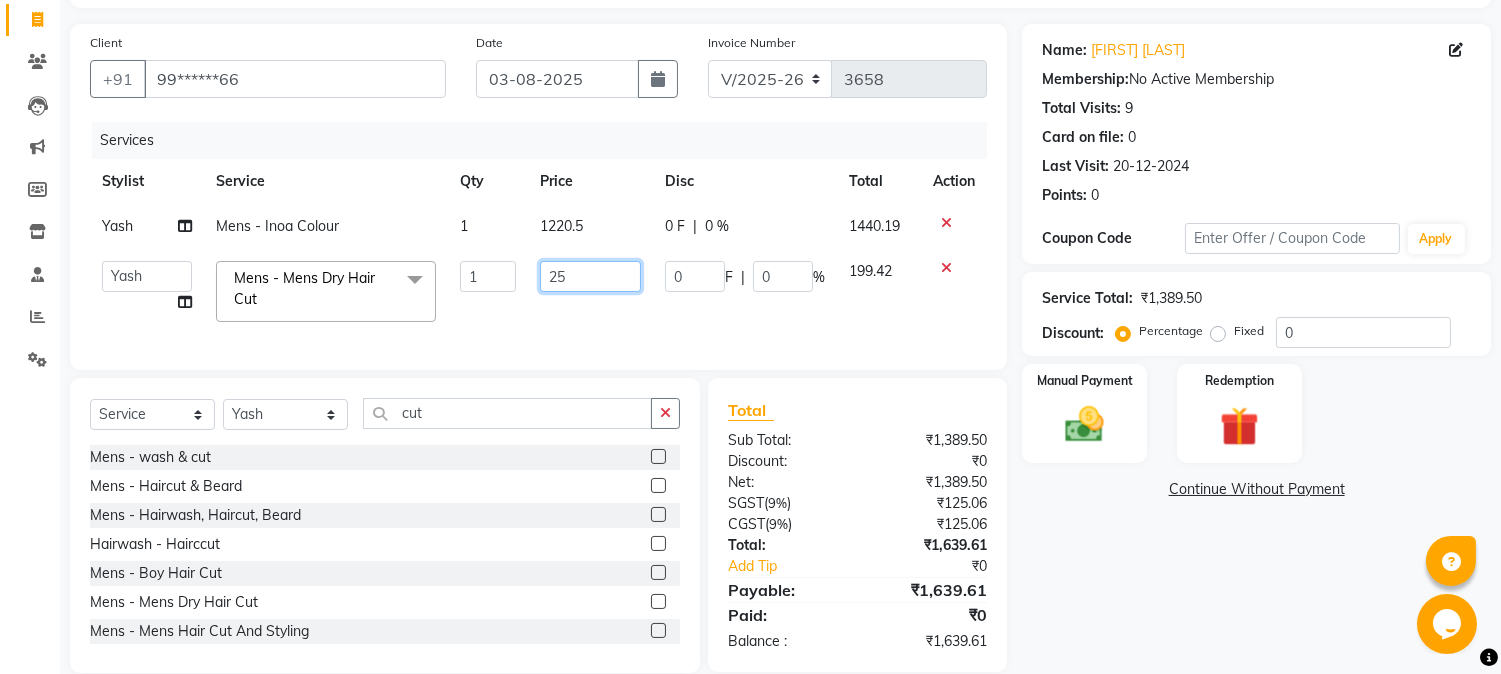 type on "250" 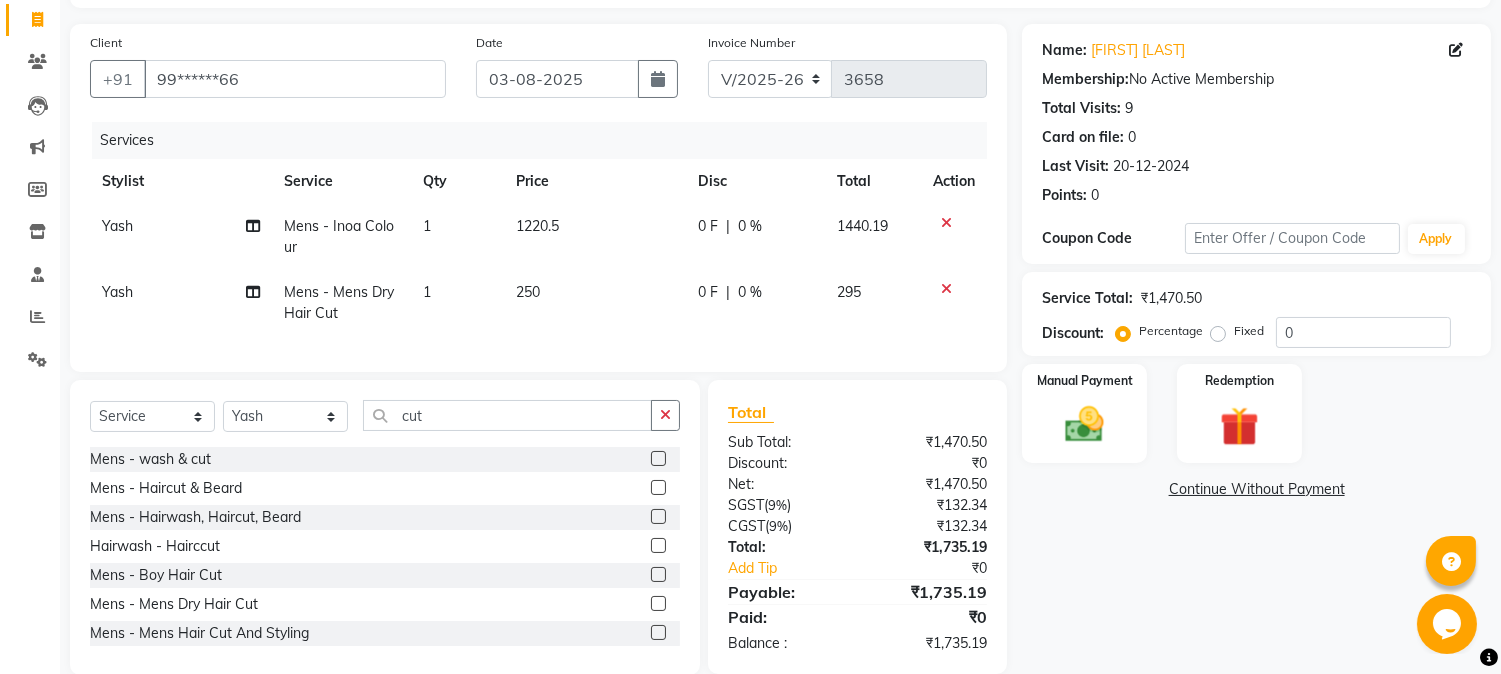 click on "[FIRST] [LAST] - Inoa Colour 1 1220.5 0 F | 0 % 1440.19" 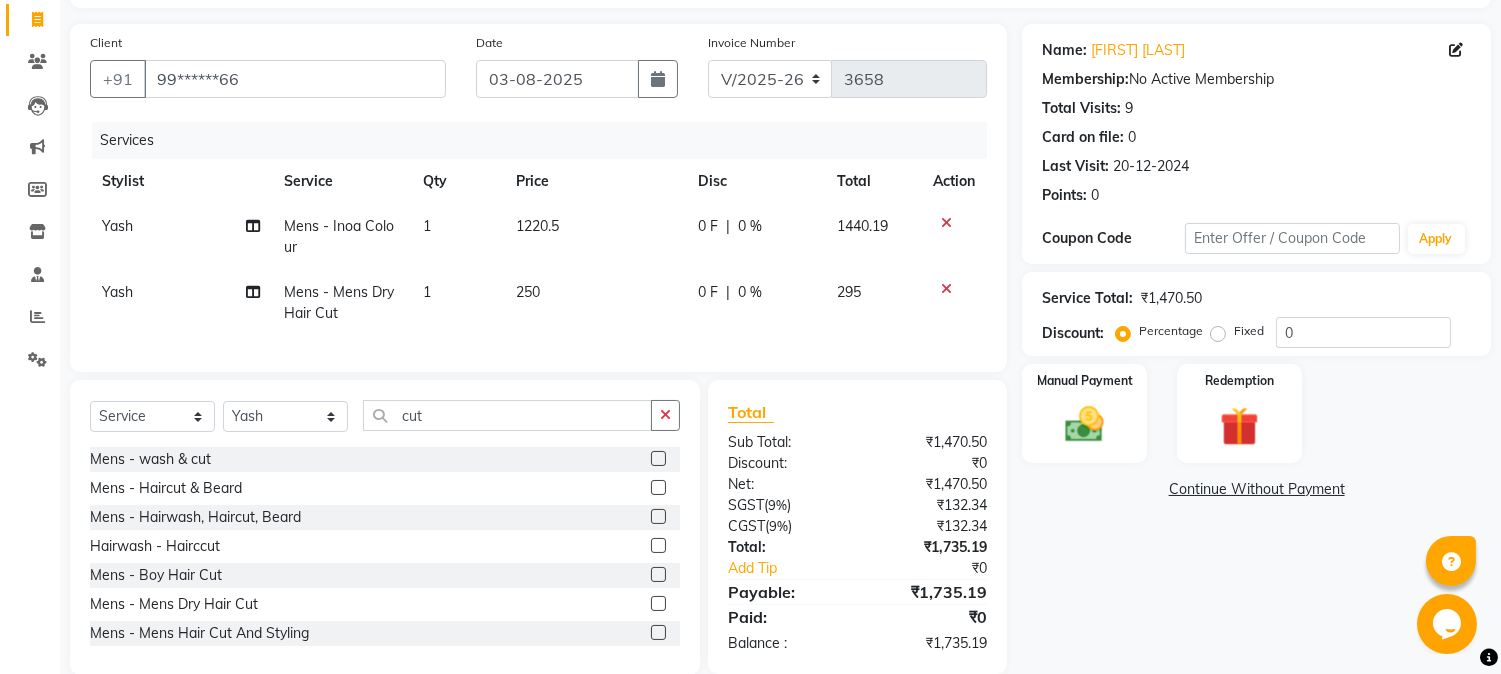 select on "24540" 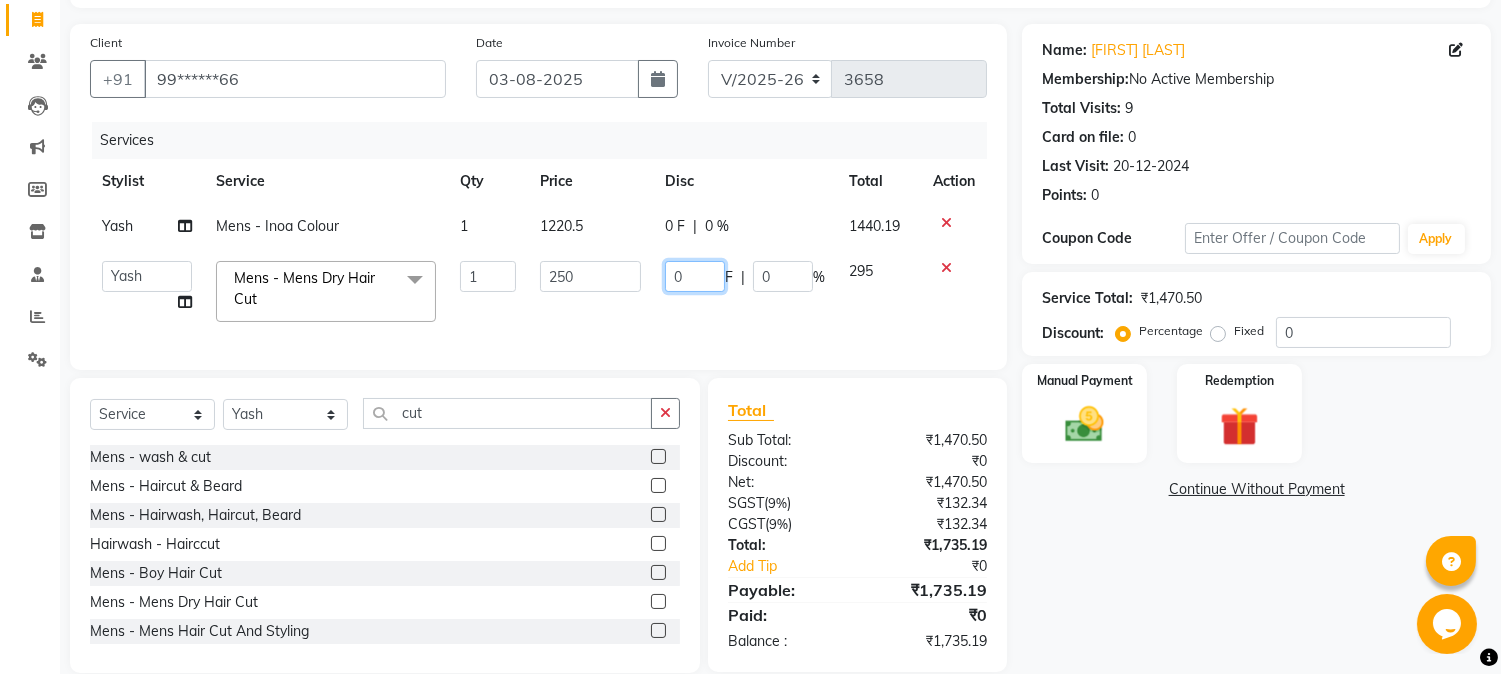 click on "0" 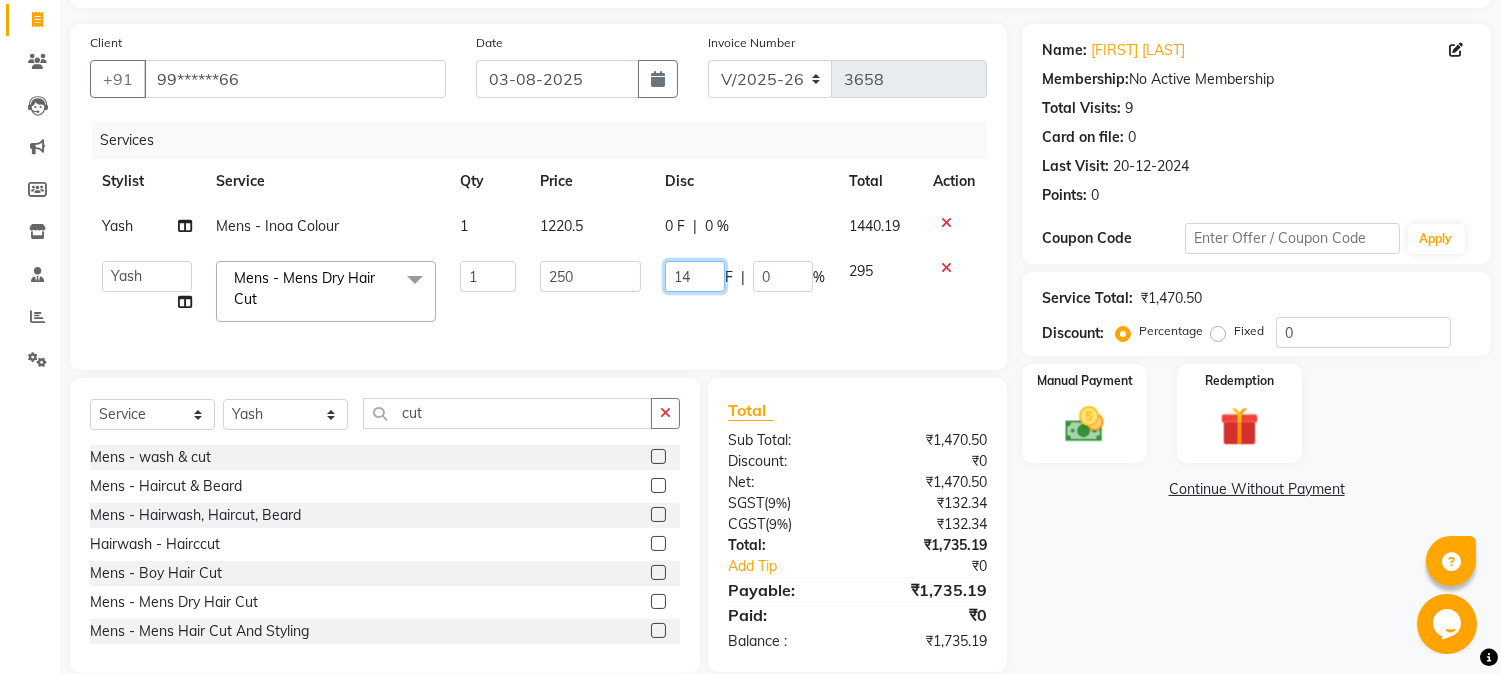 type on "15" 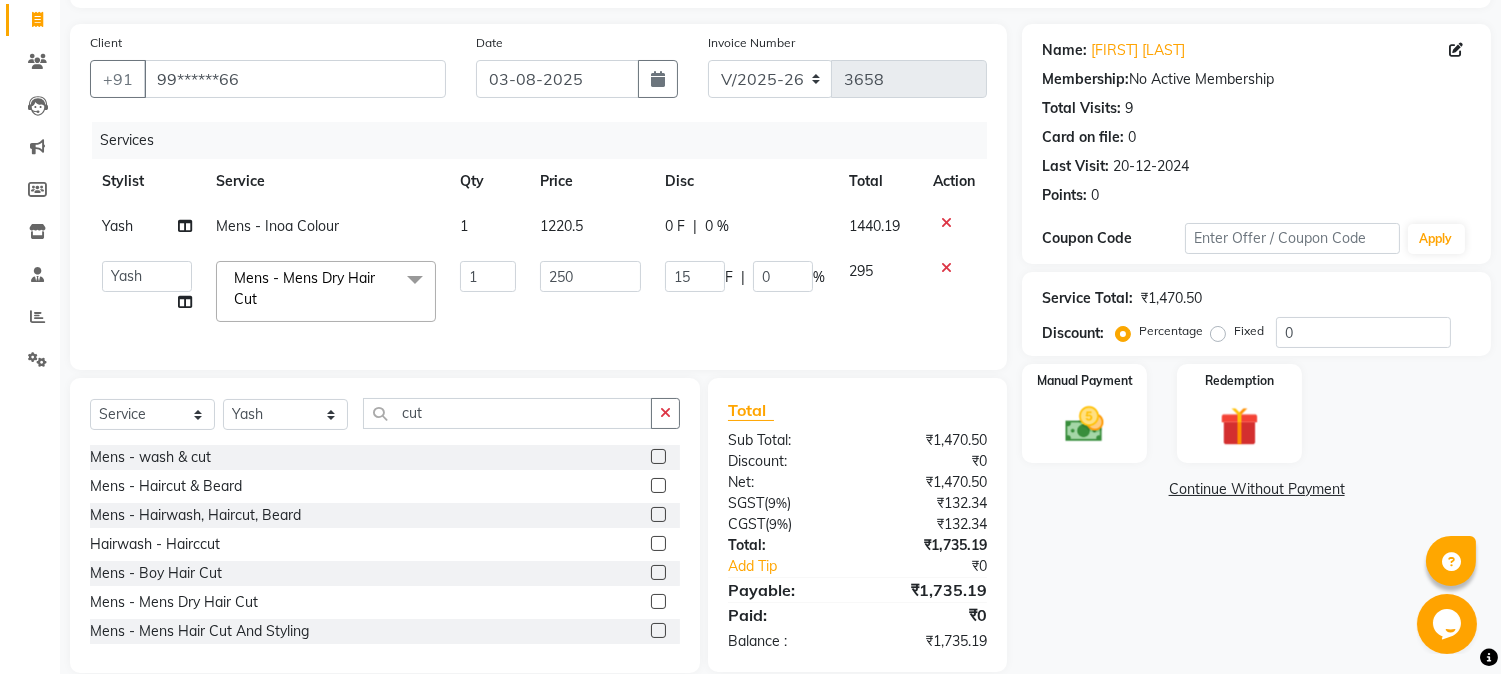 click on "0 F | 0 %" 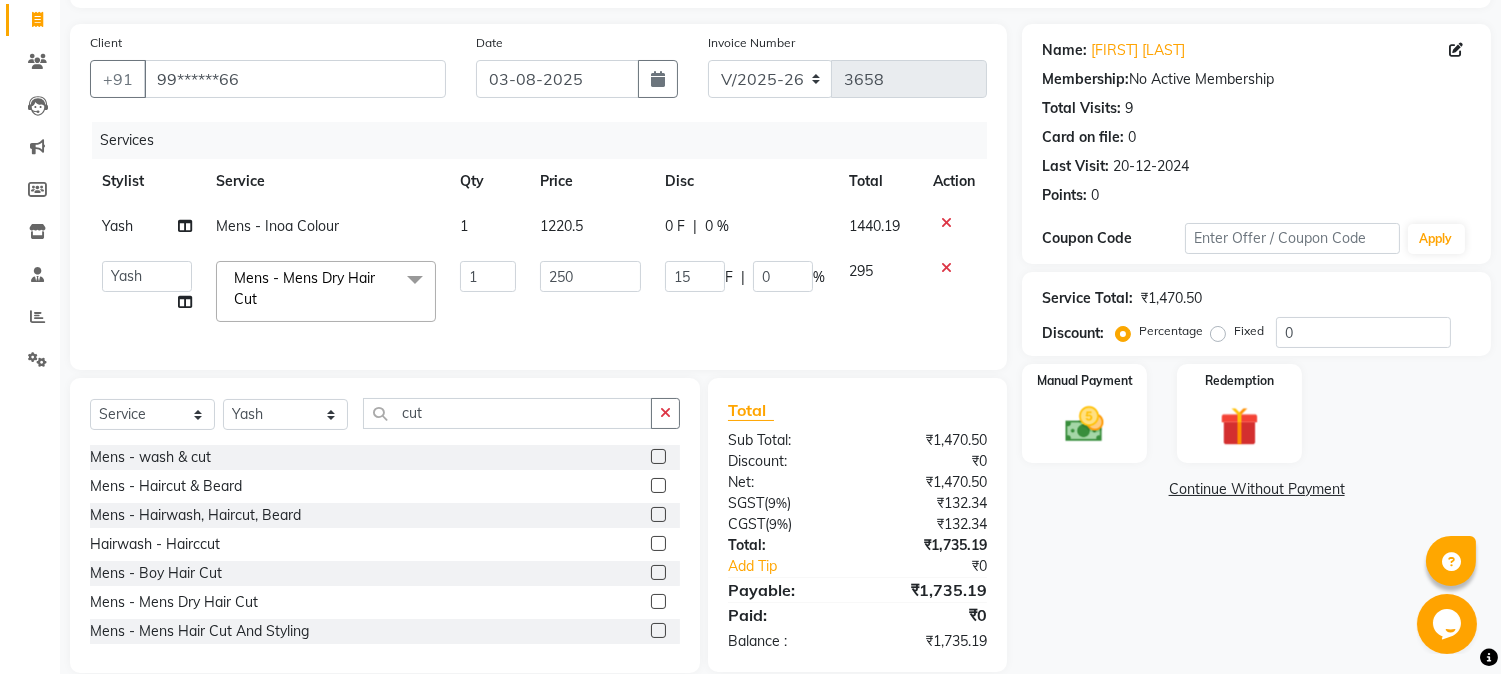 select on "24540" 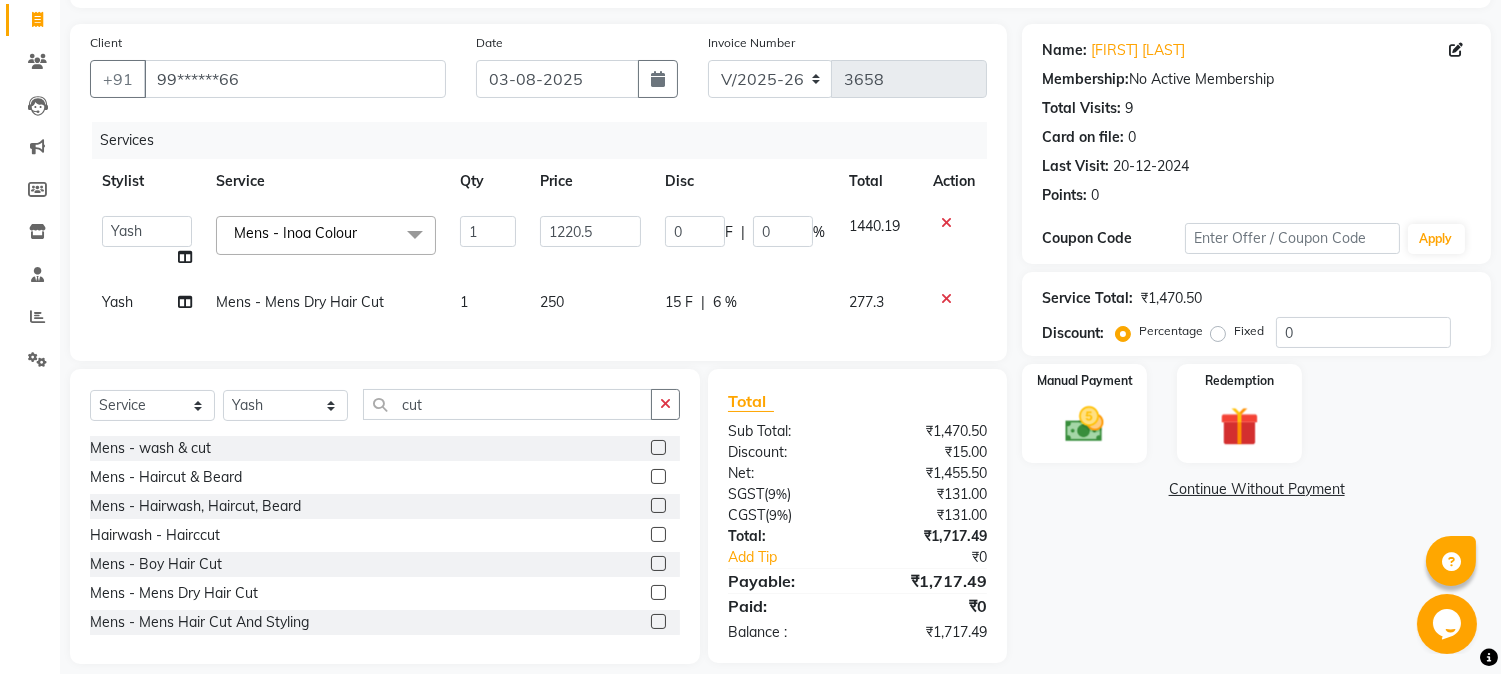 click on "15 F | 6 %" 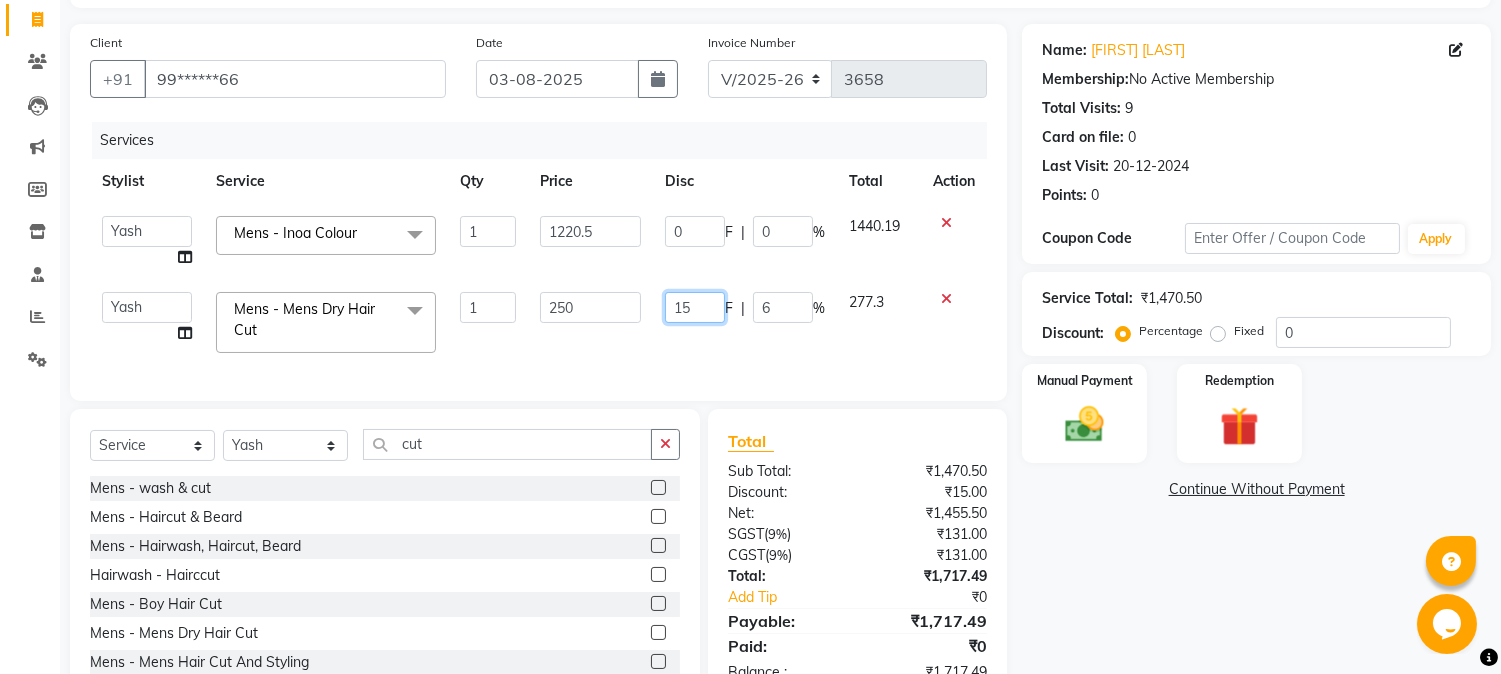 click on "15" 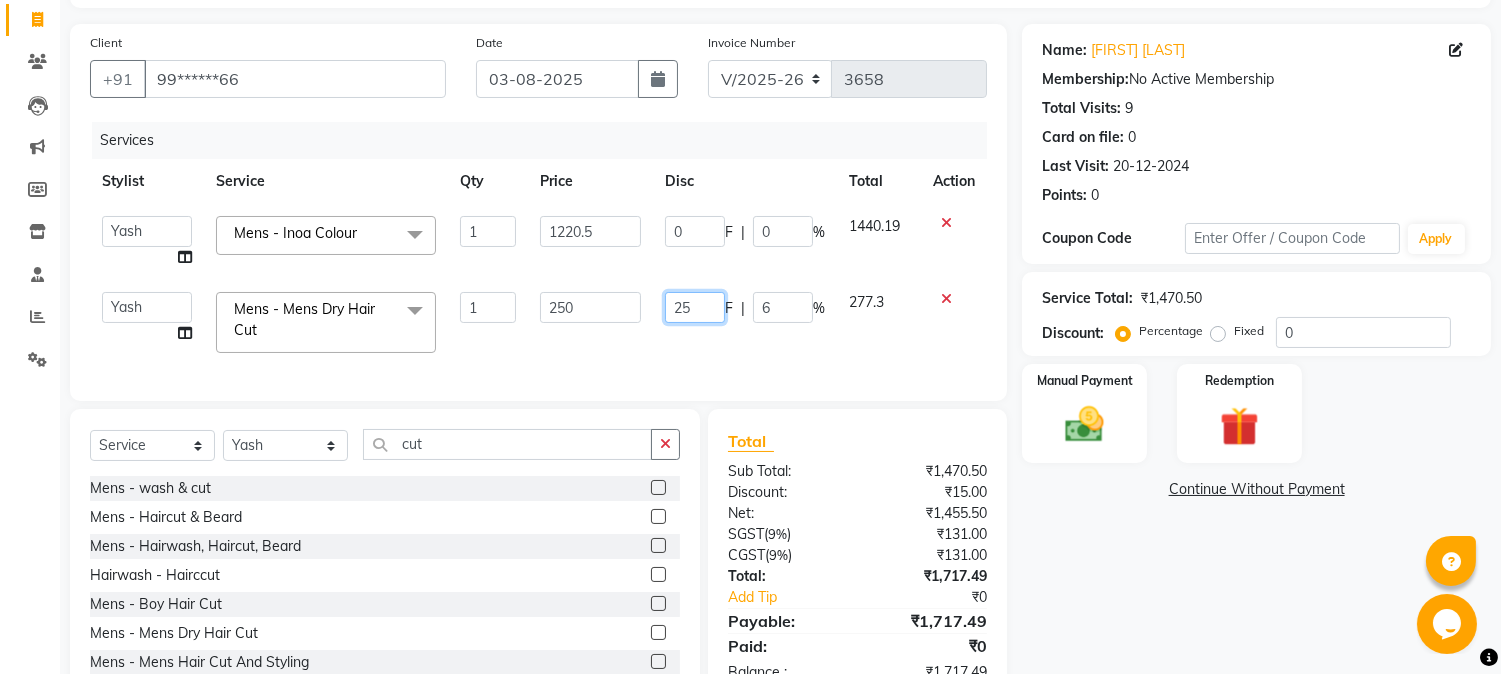 type on "26" 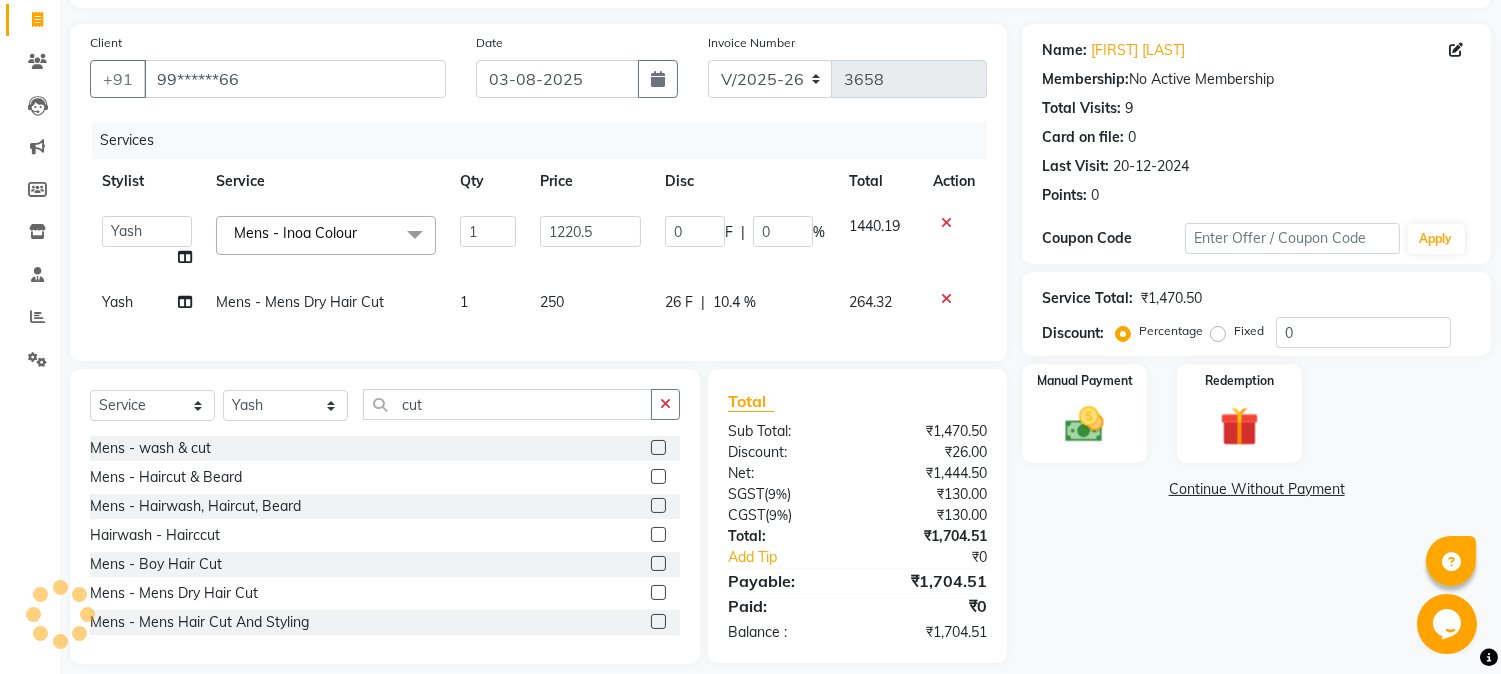 click on "0 F | 0 %" 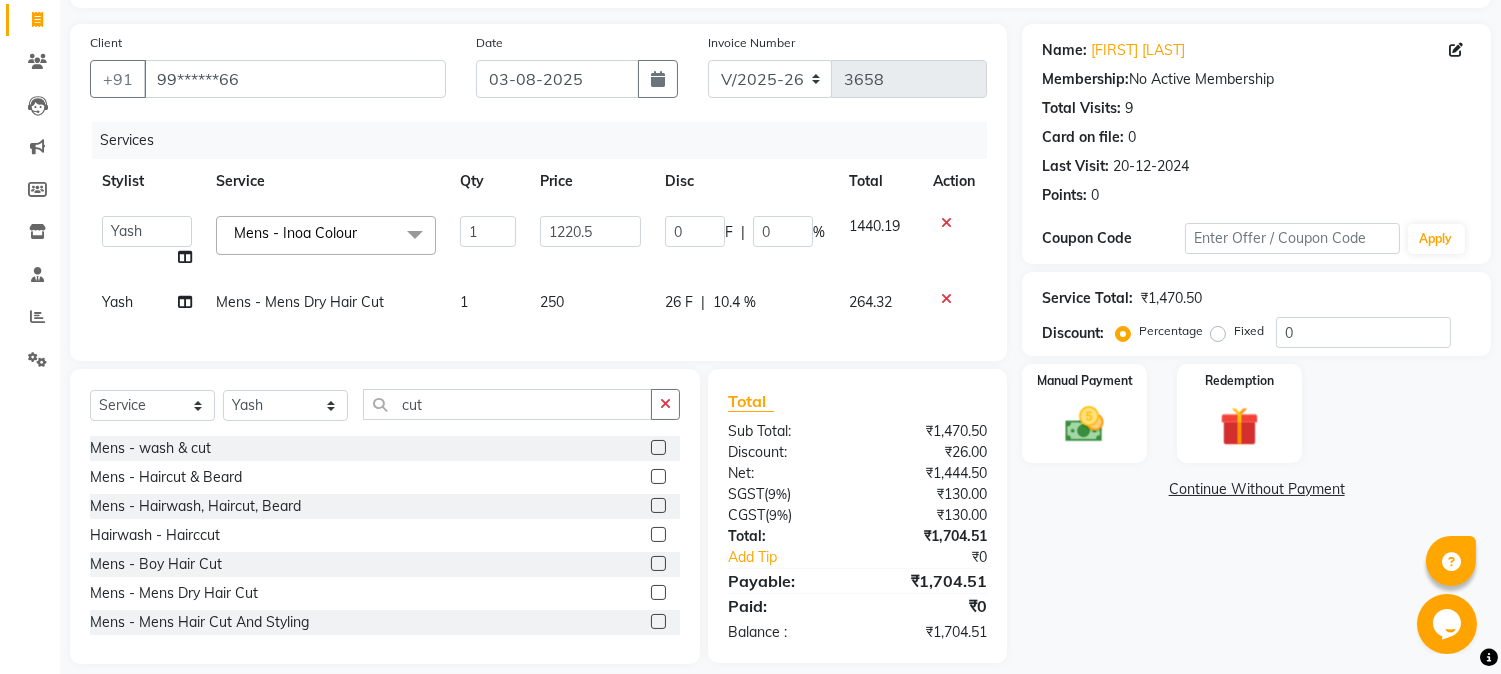 click on "26 F" 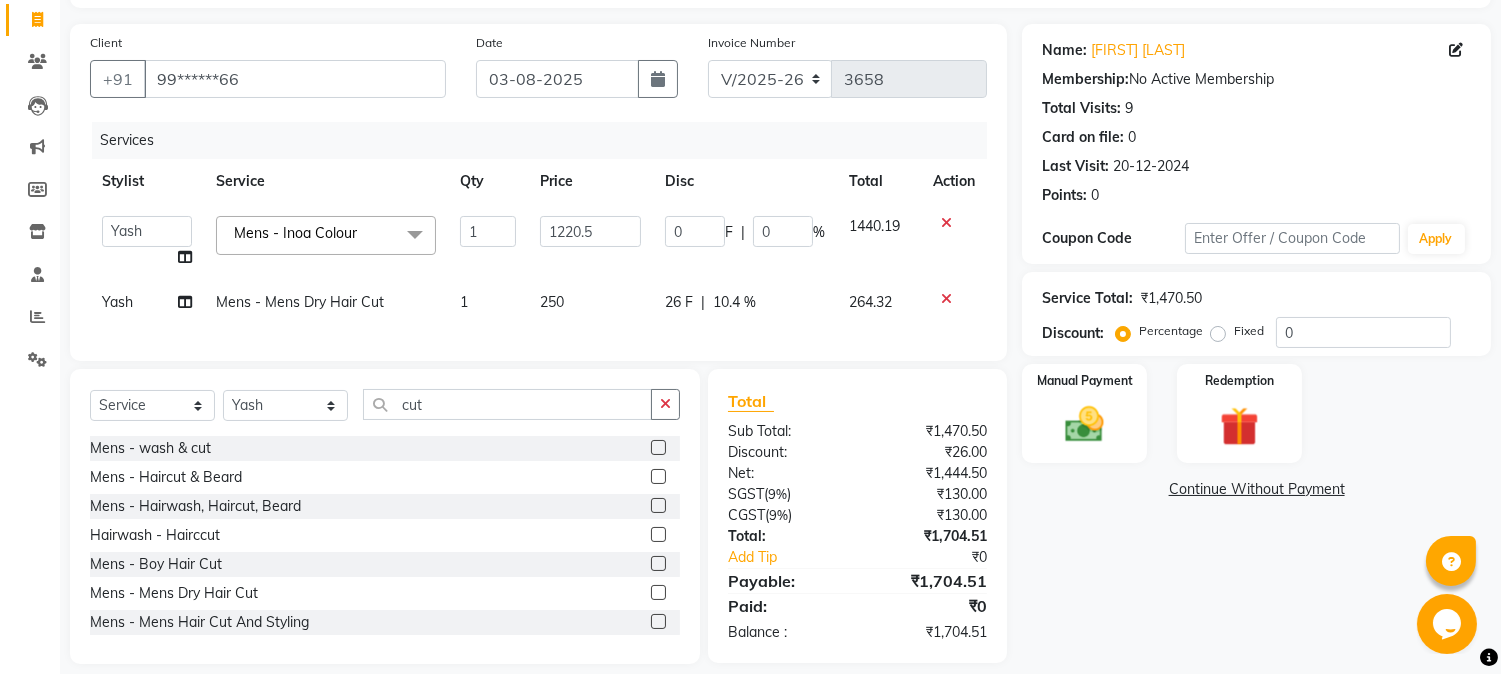select on "24540" 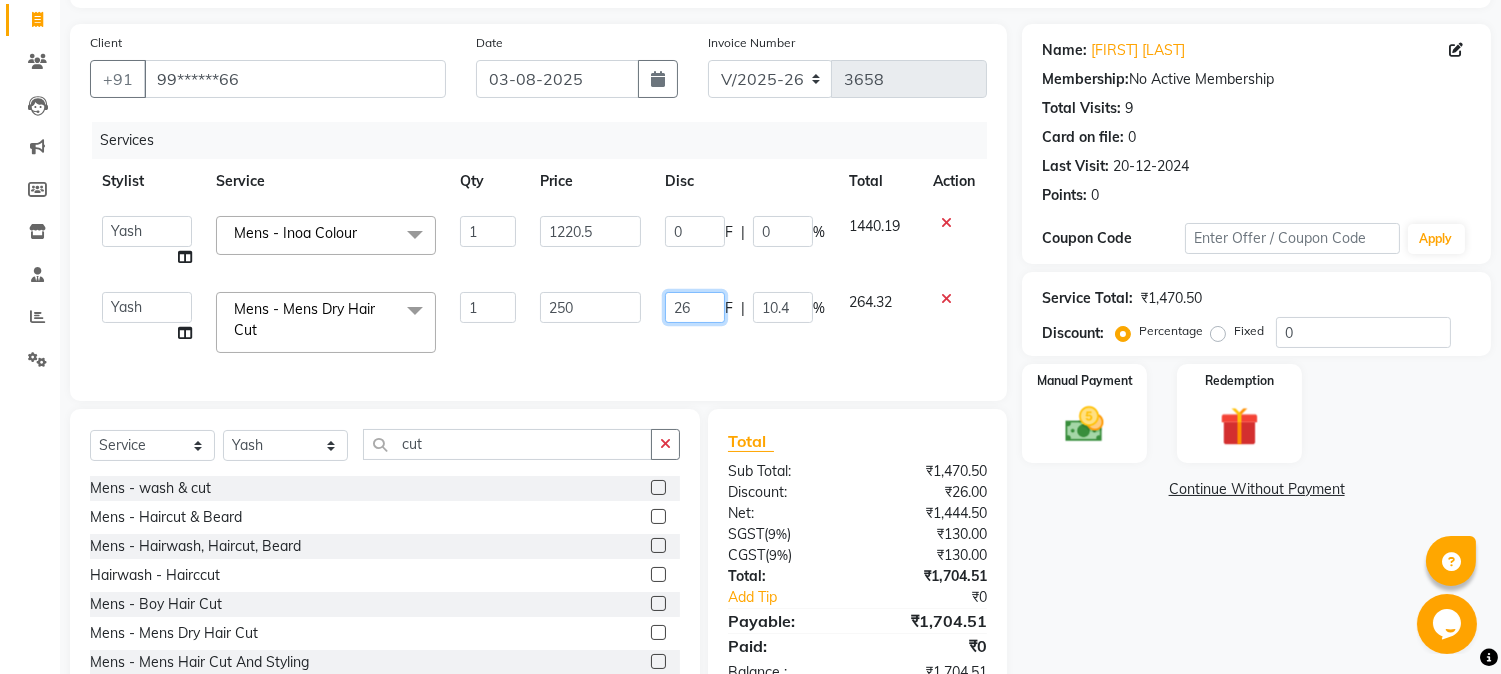 click on "26" 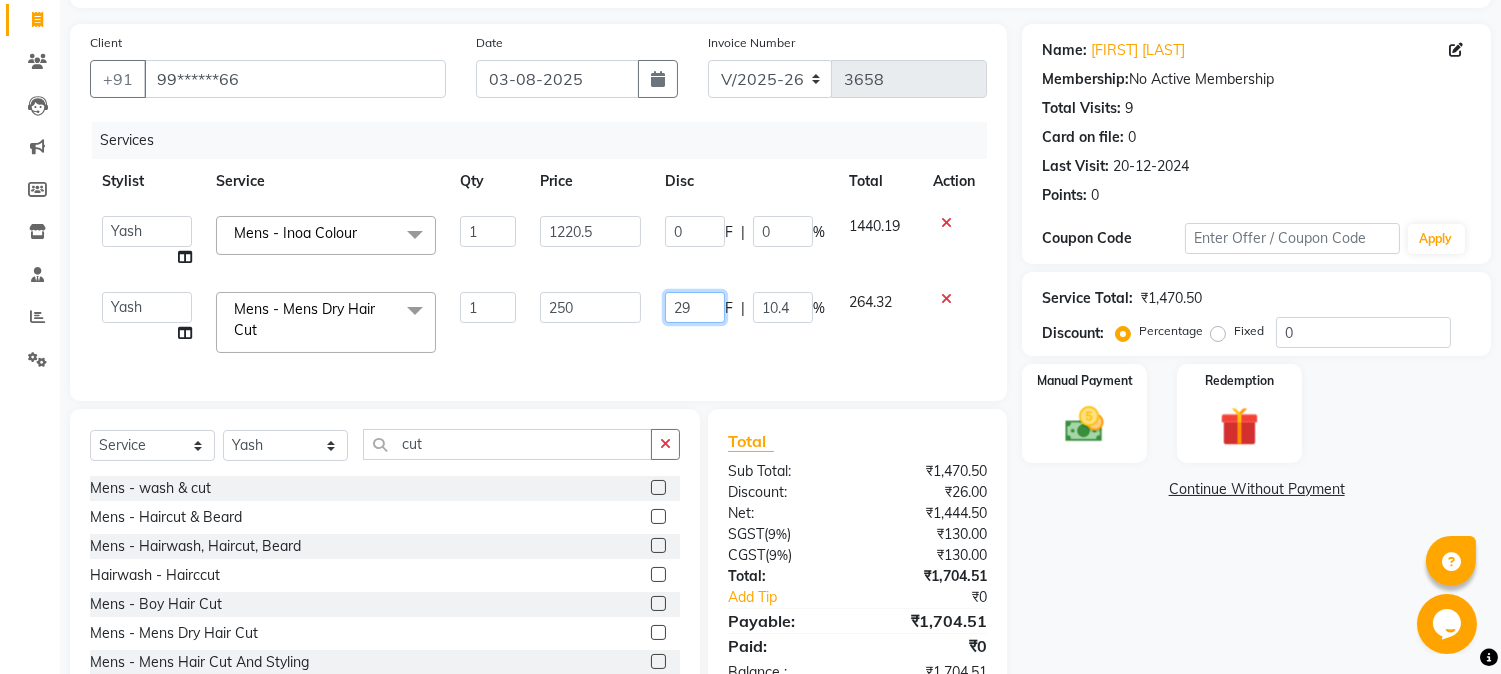 type on "30" 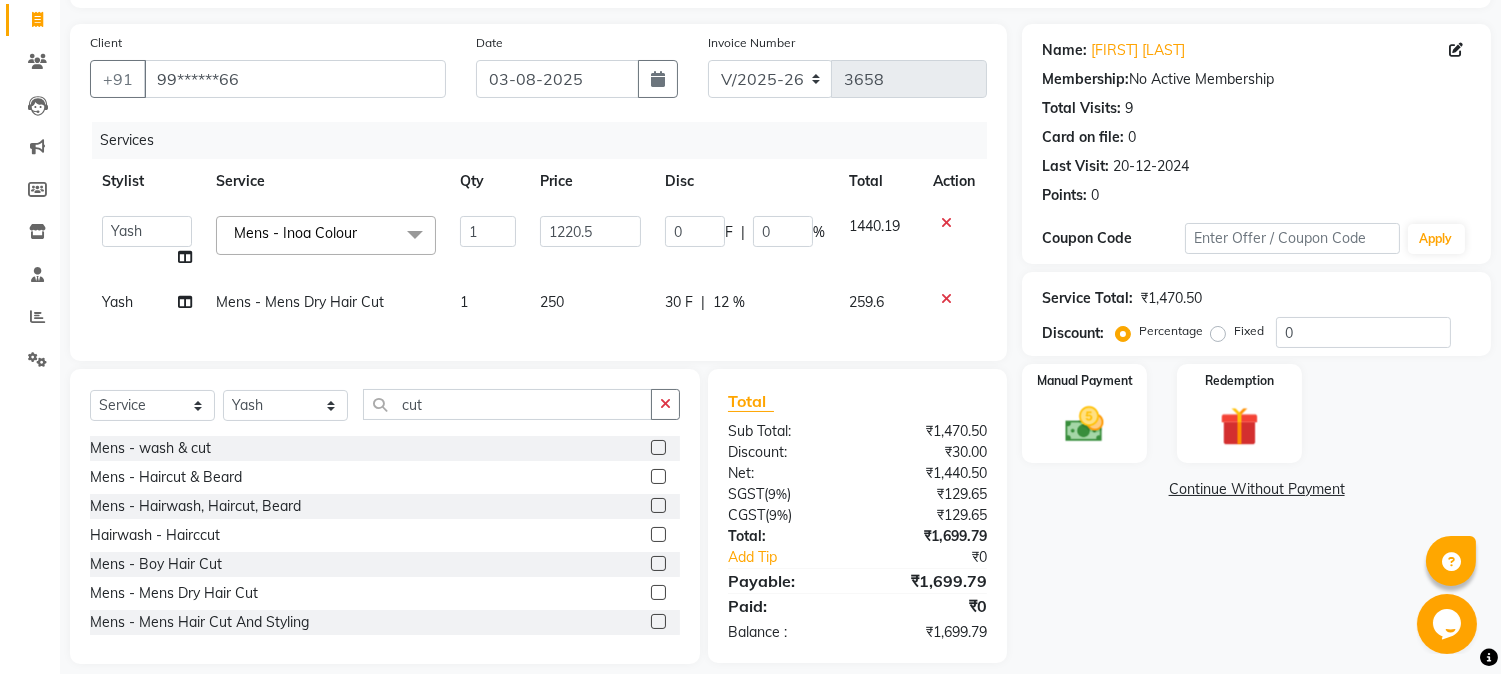 click on "0 F | 0 %" 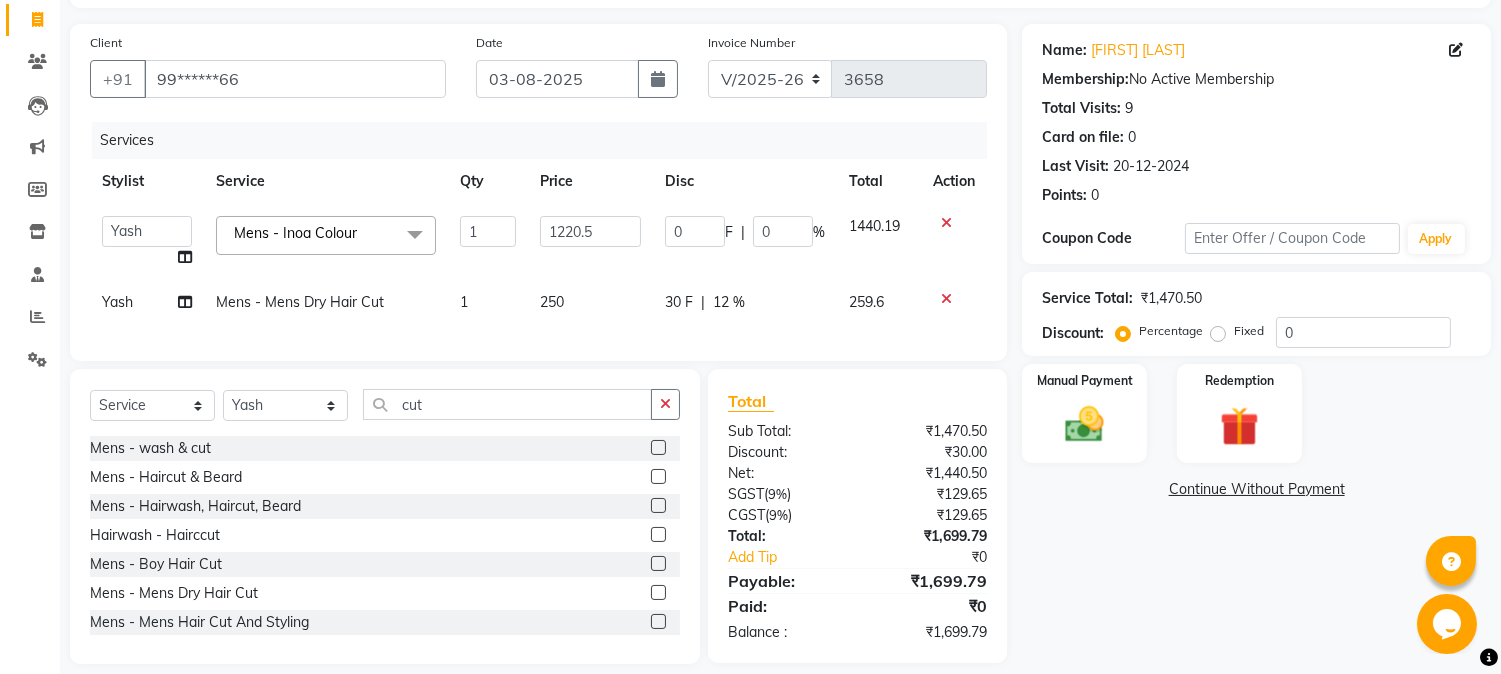 select on "24540" 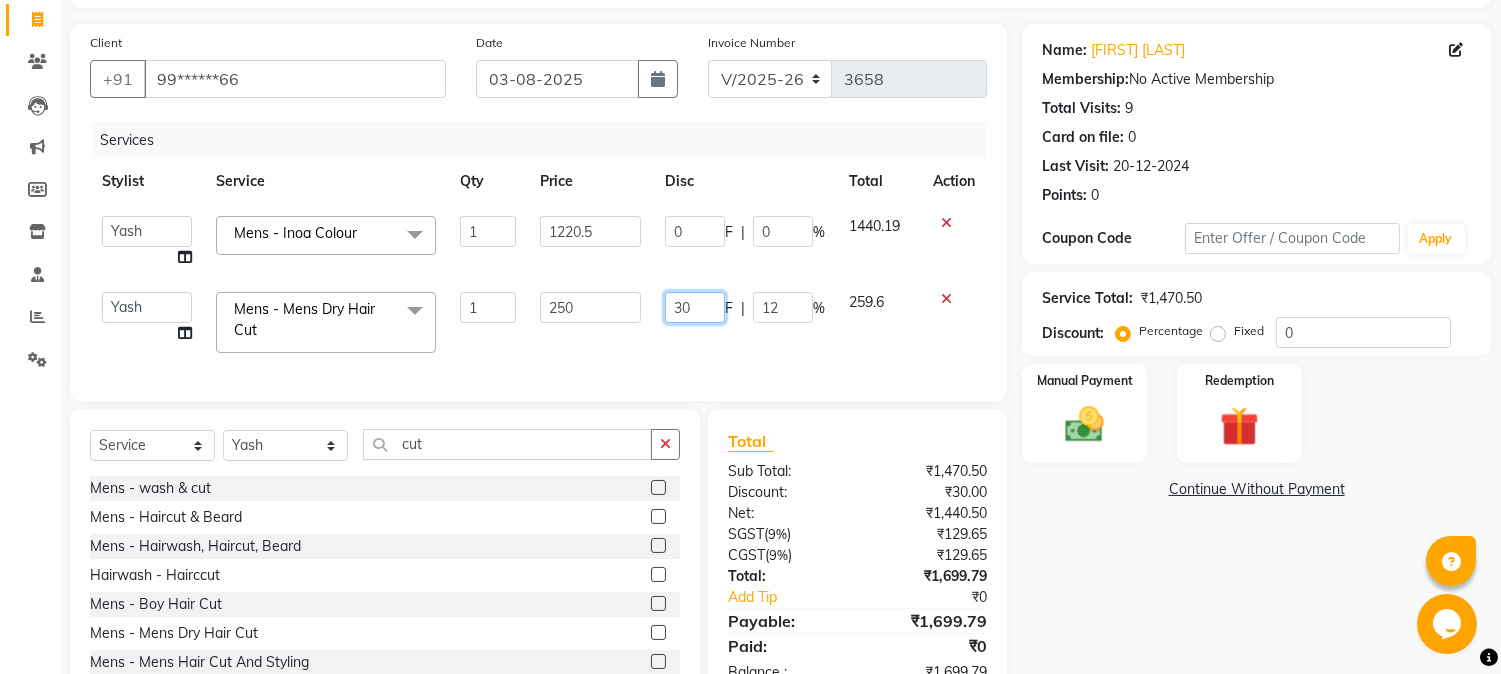 click on "30" 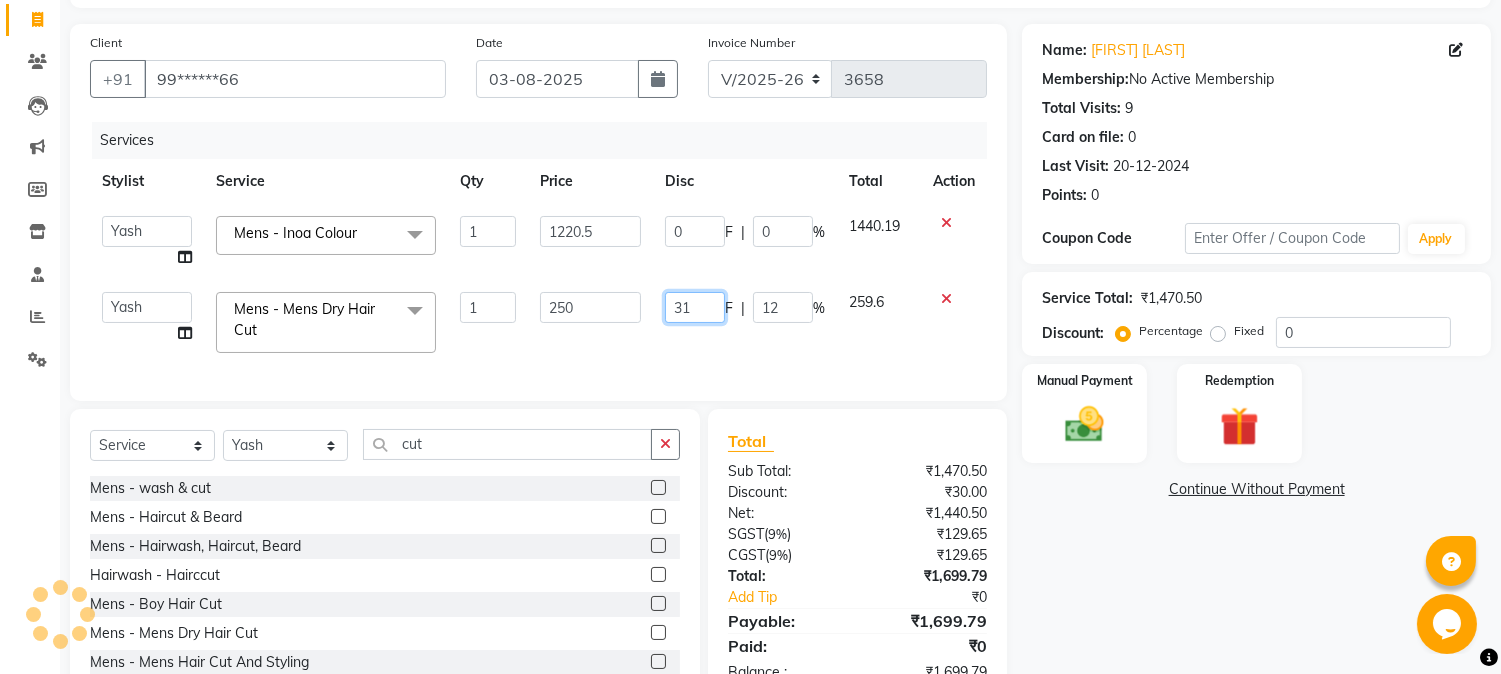 type on "32" 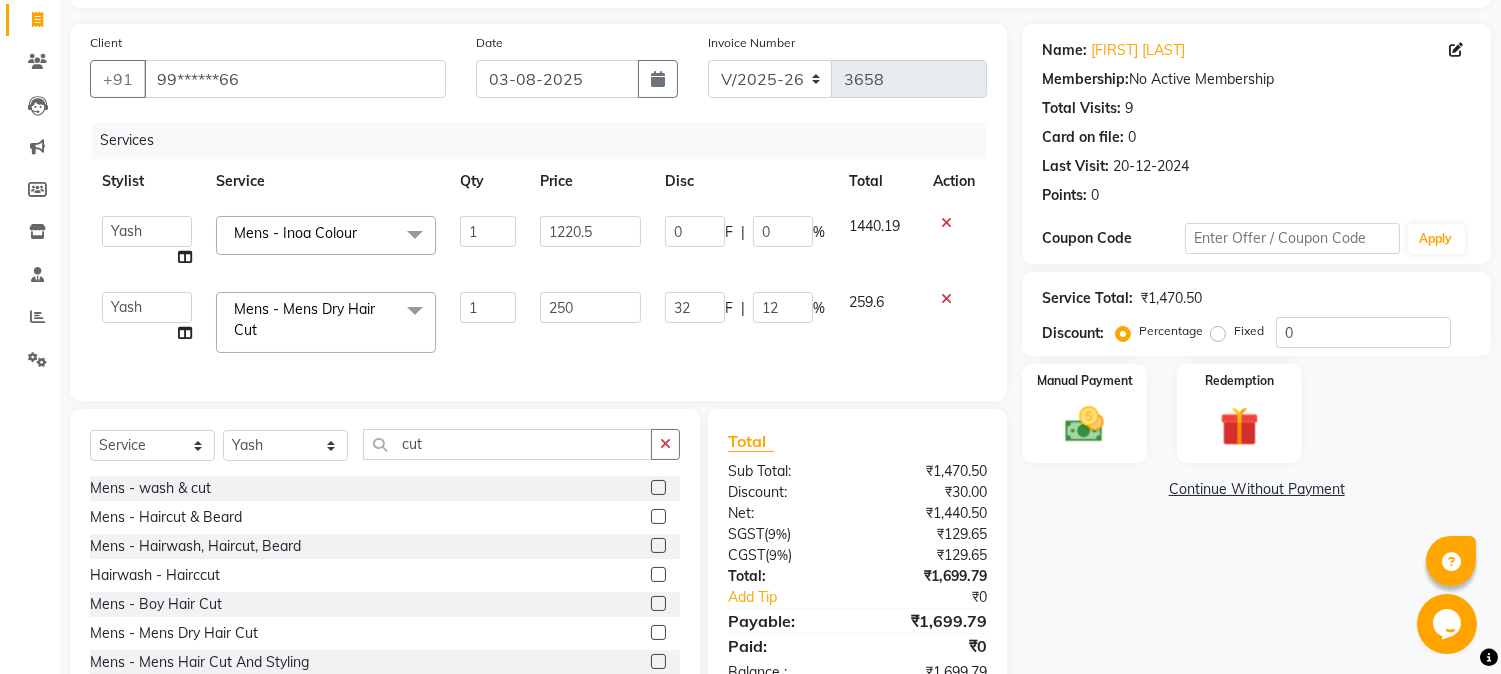 click on "0 F | 0 %" 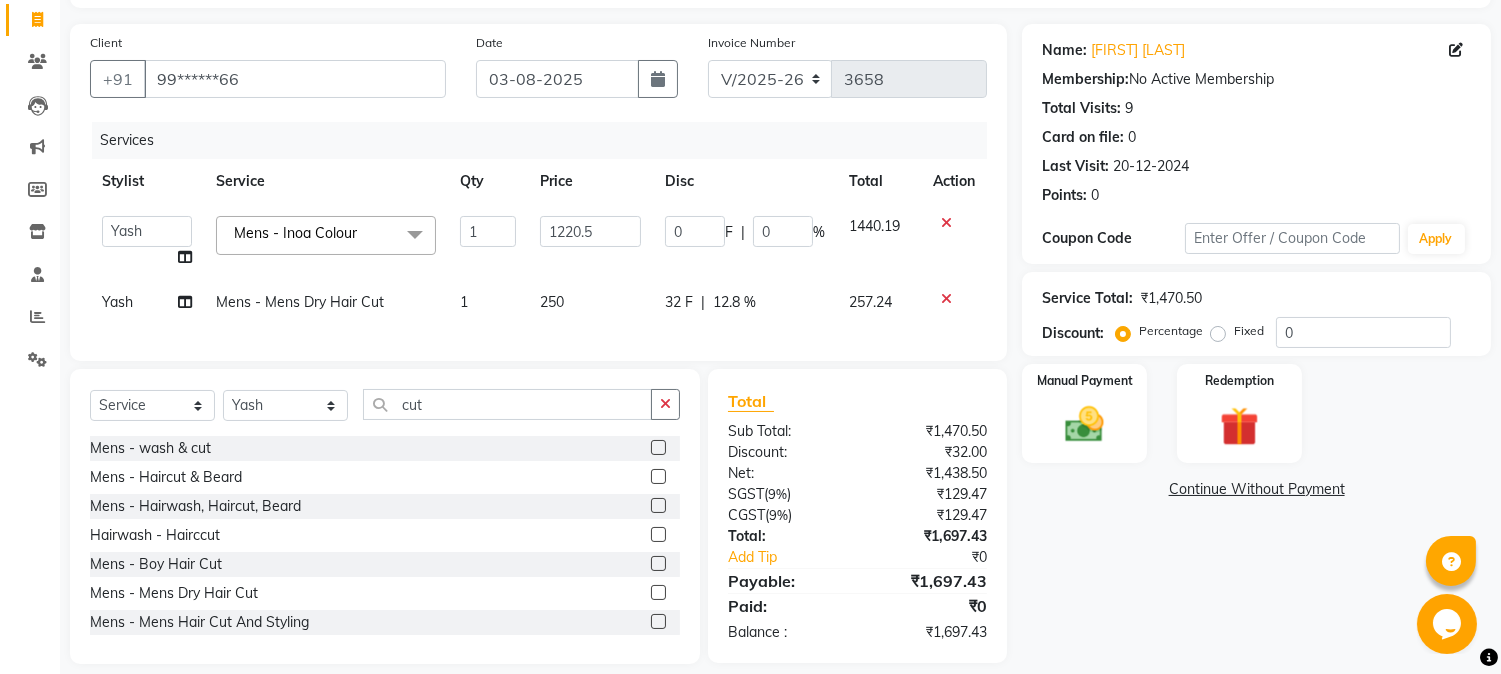 click on "32 F | 12.8 %" 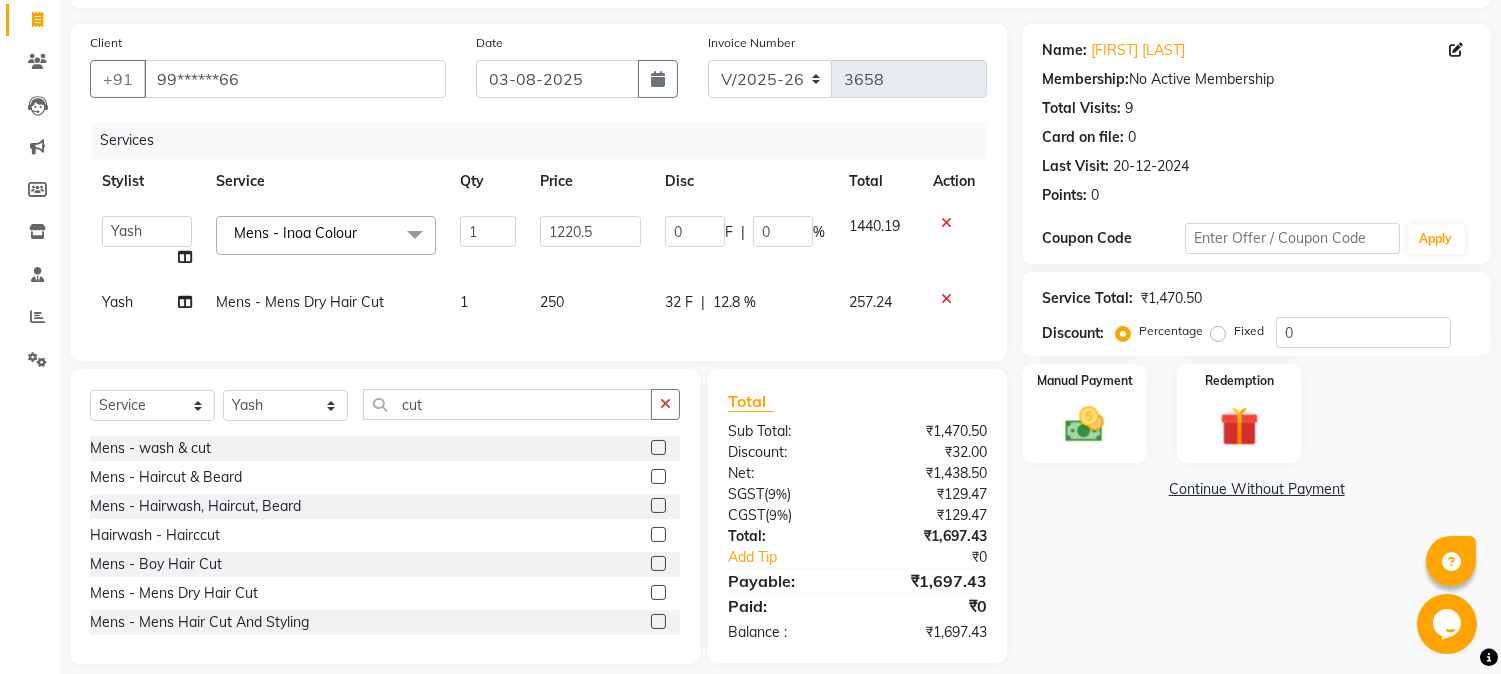 select on "24540" 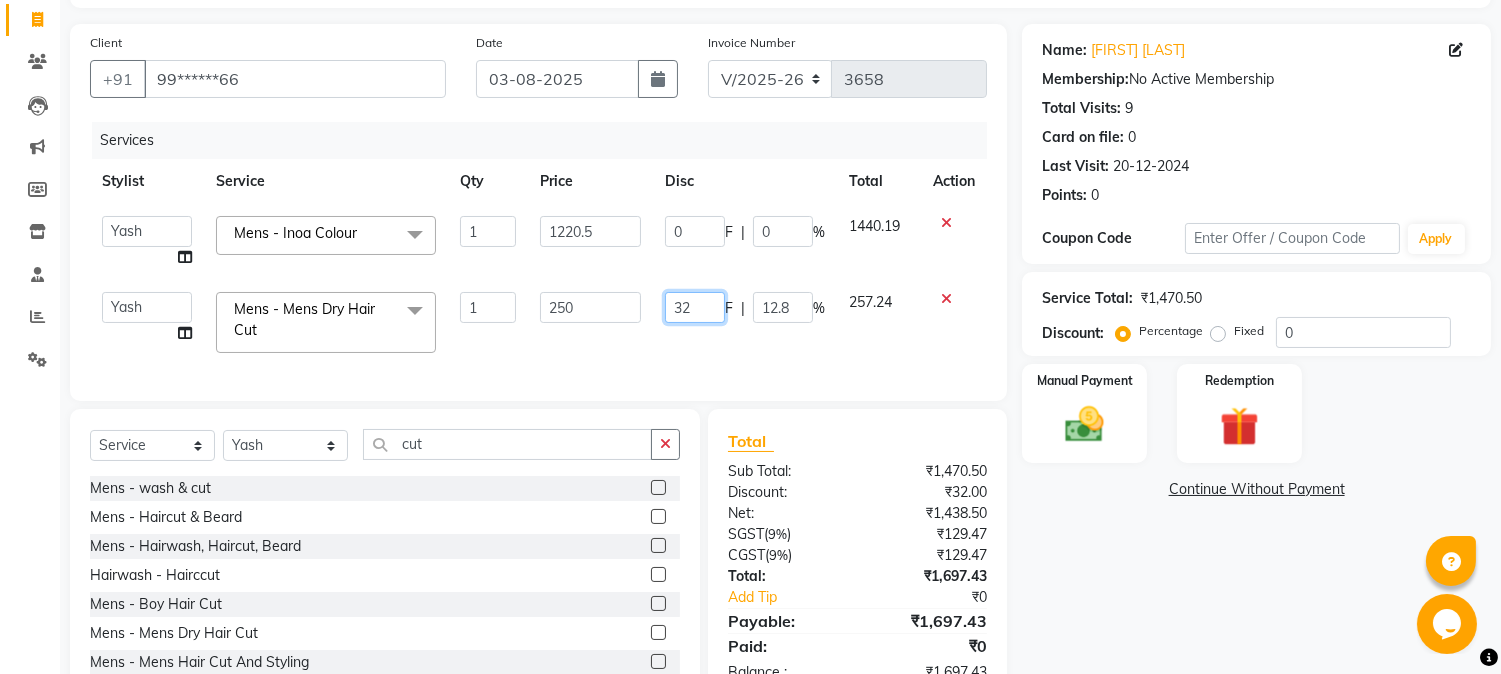 click on "32" 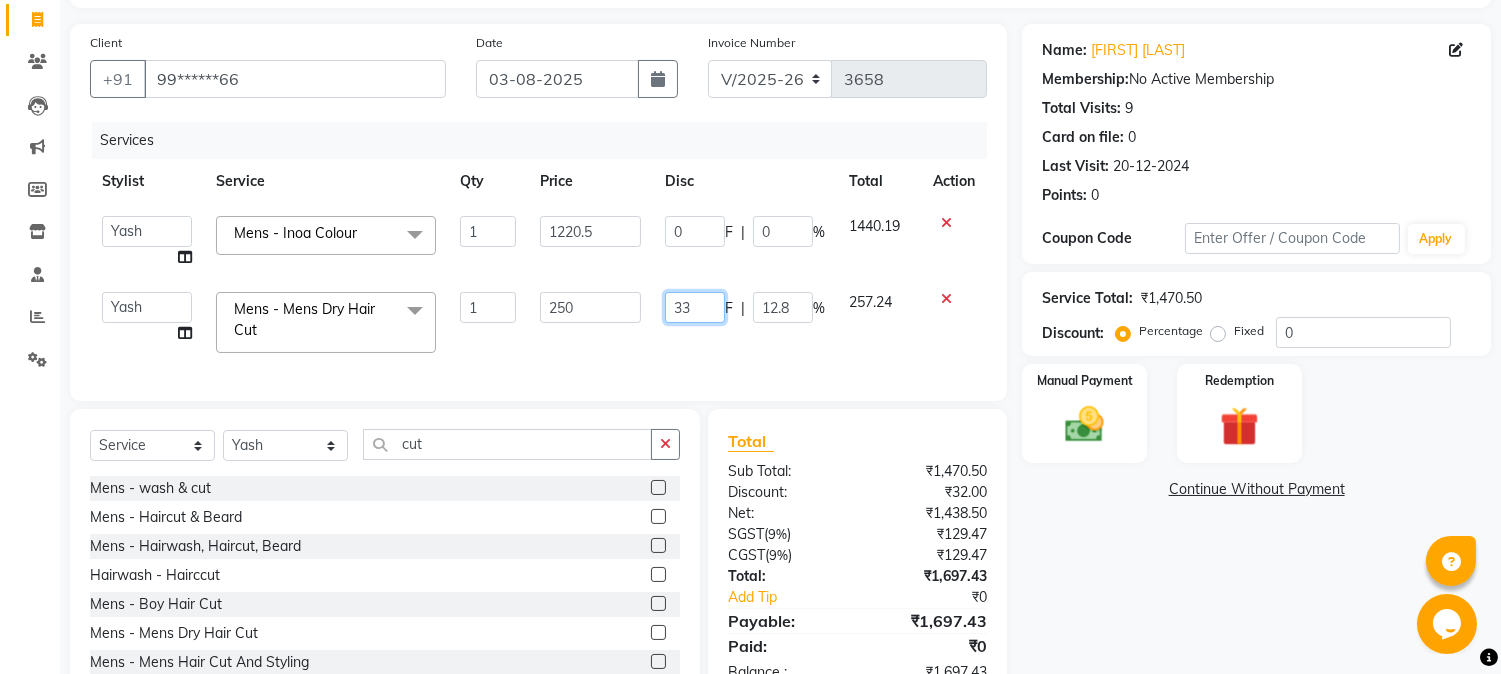 type on "34" 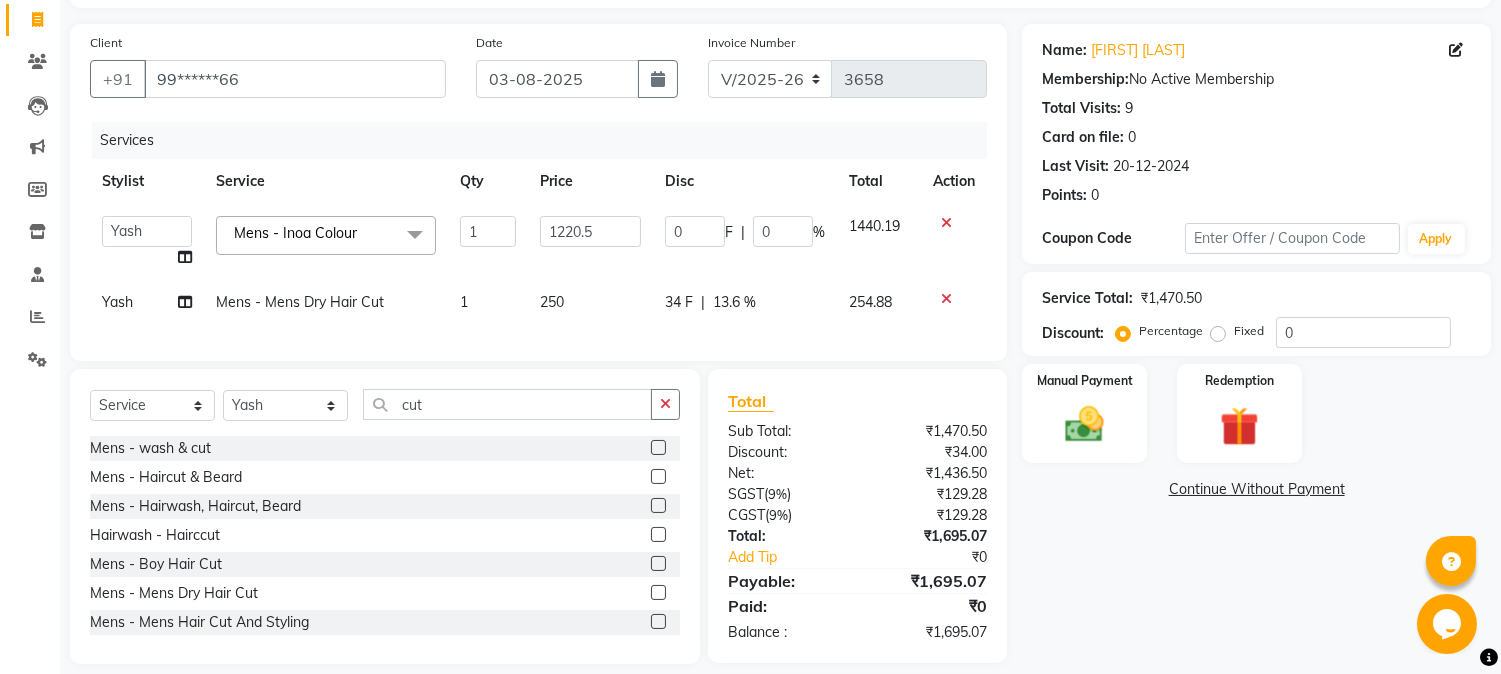 click on "0 F | 0 %" 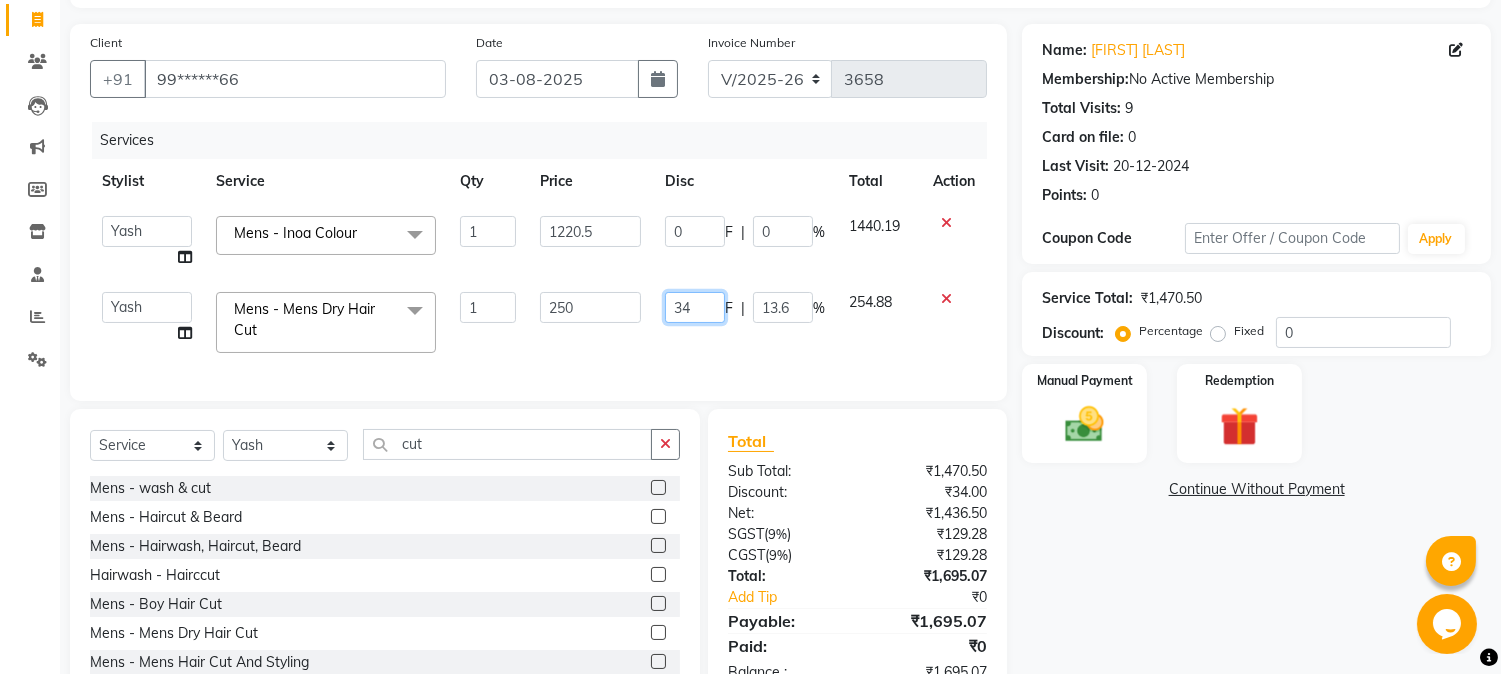 click on "34" 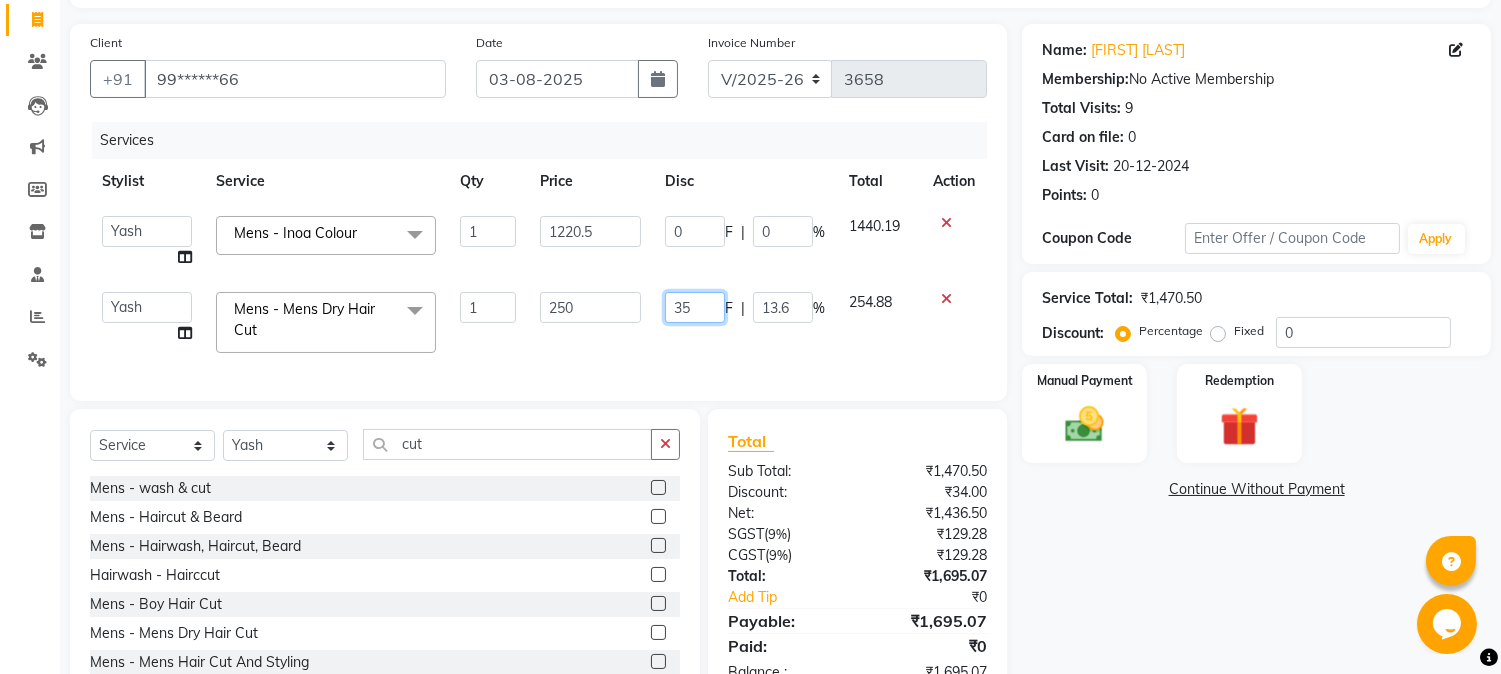 type on "36" 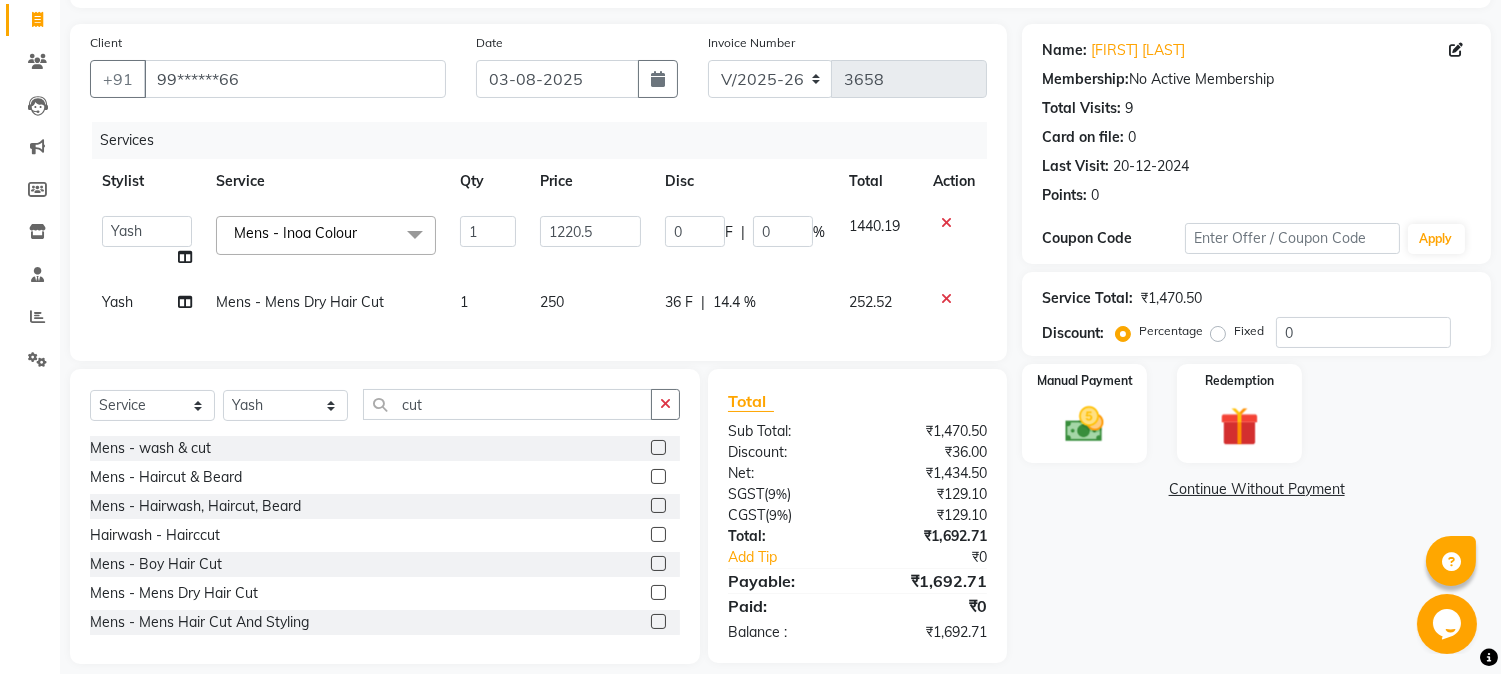 click on "36 F | 14.4 %" 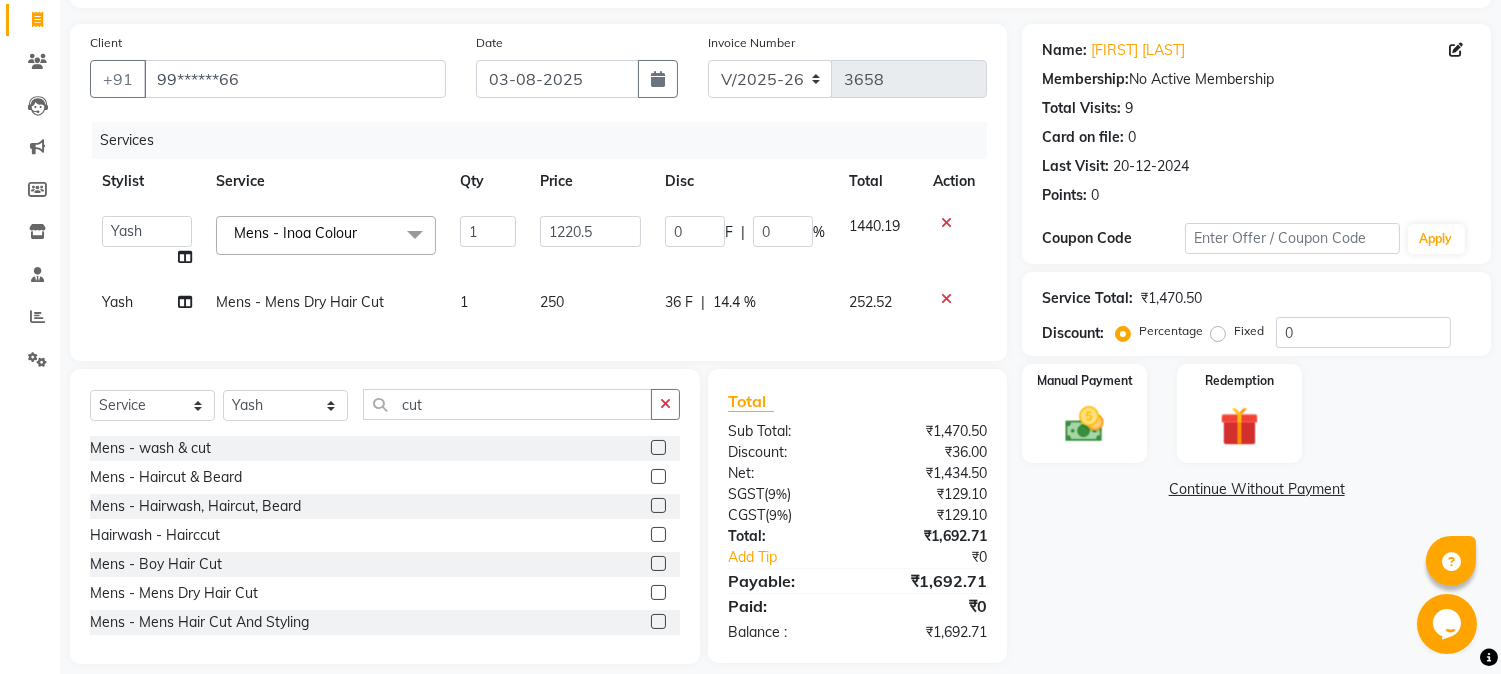 select on "24540" 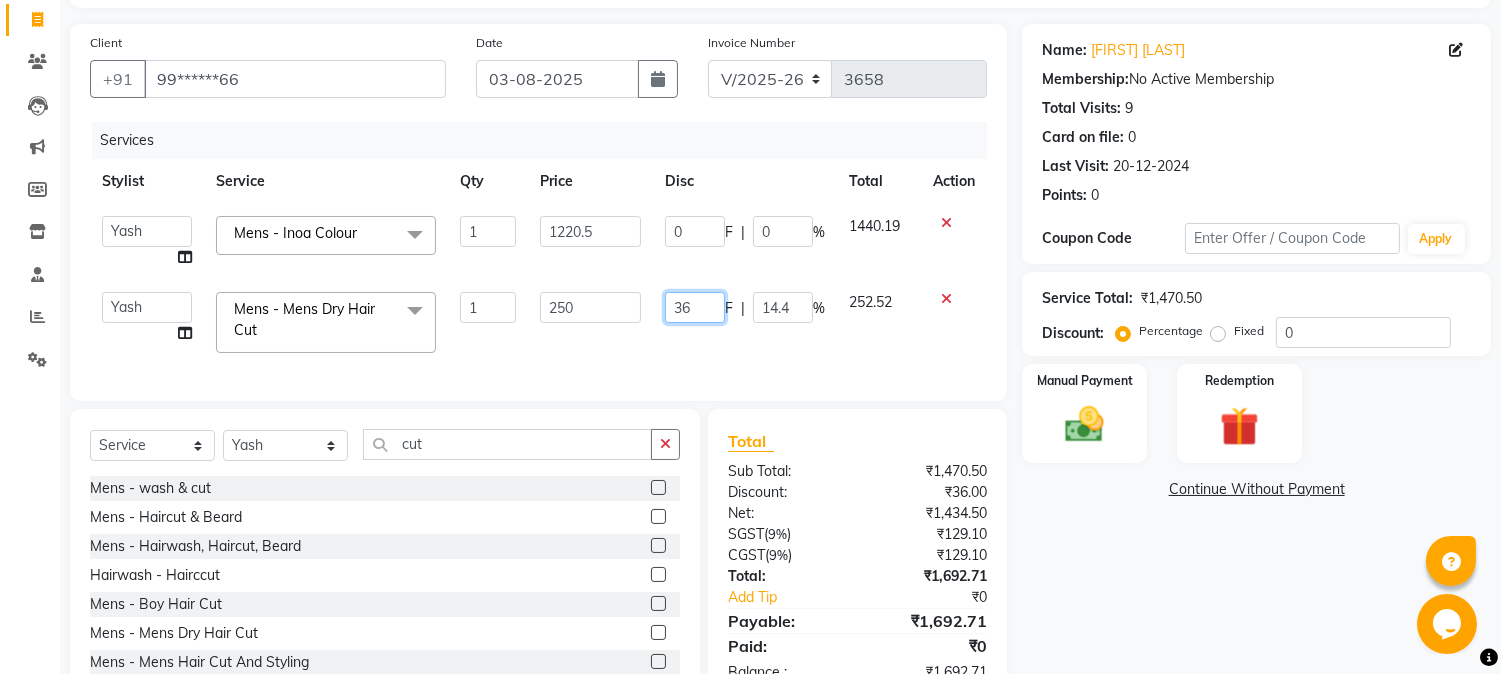 click on "36" 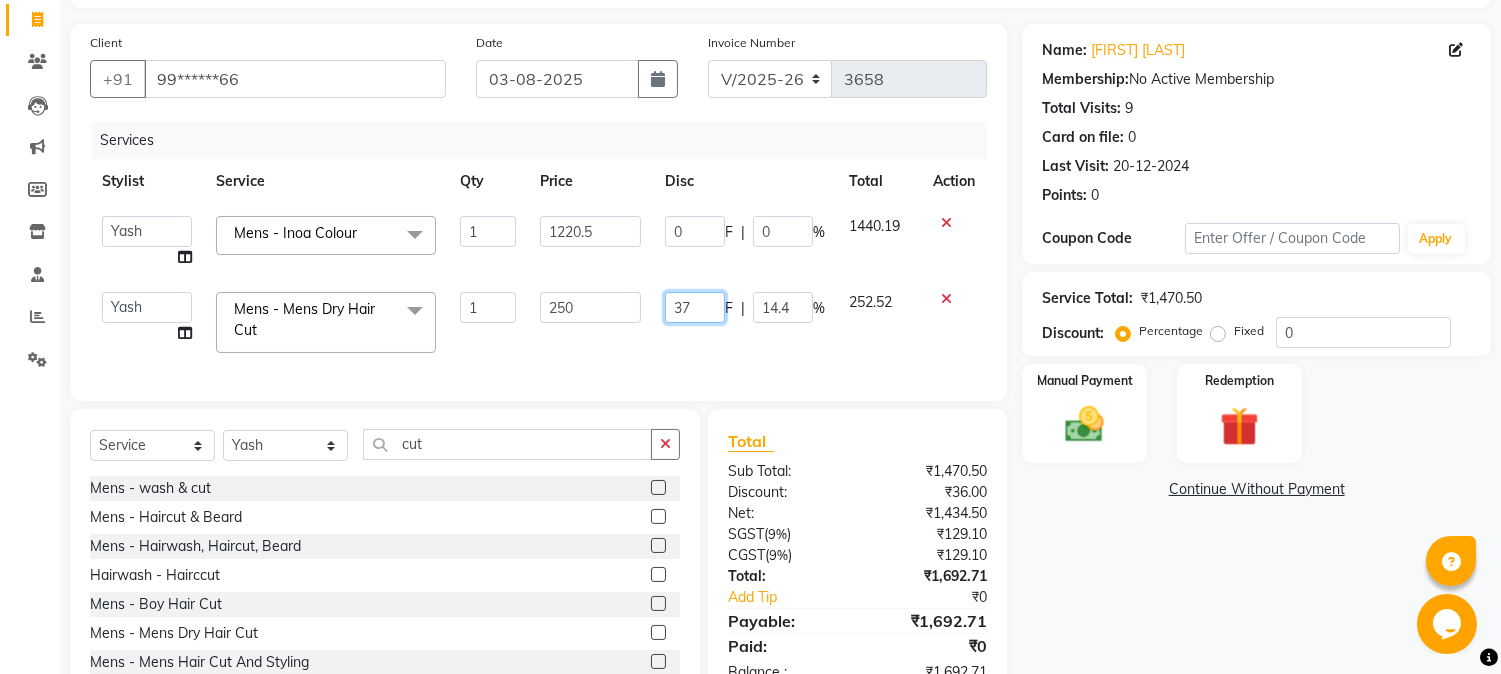 type on "38" 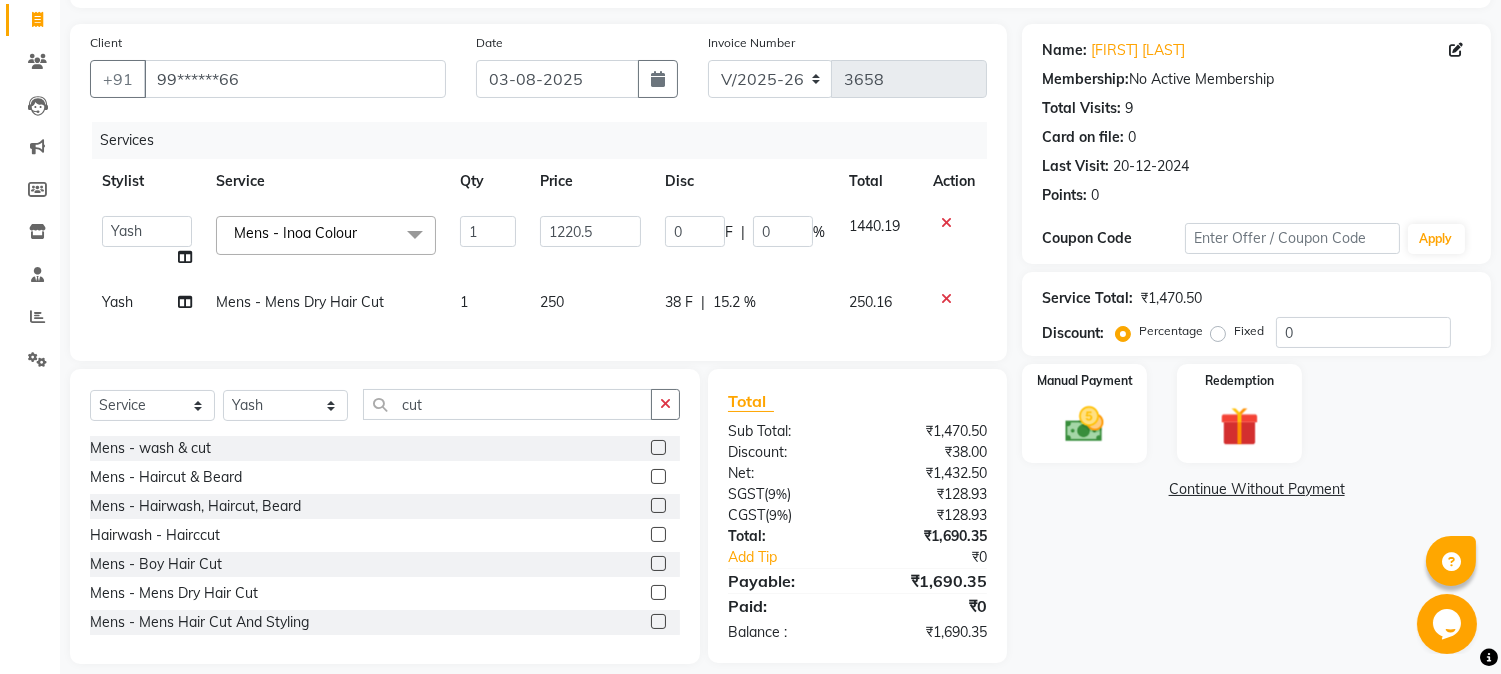click on "38 F | 15.2 %" 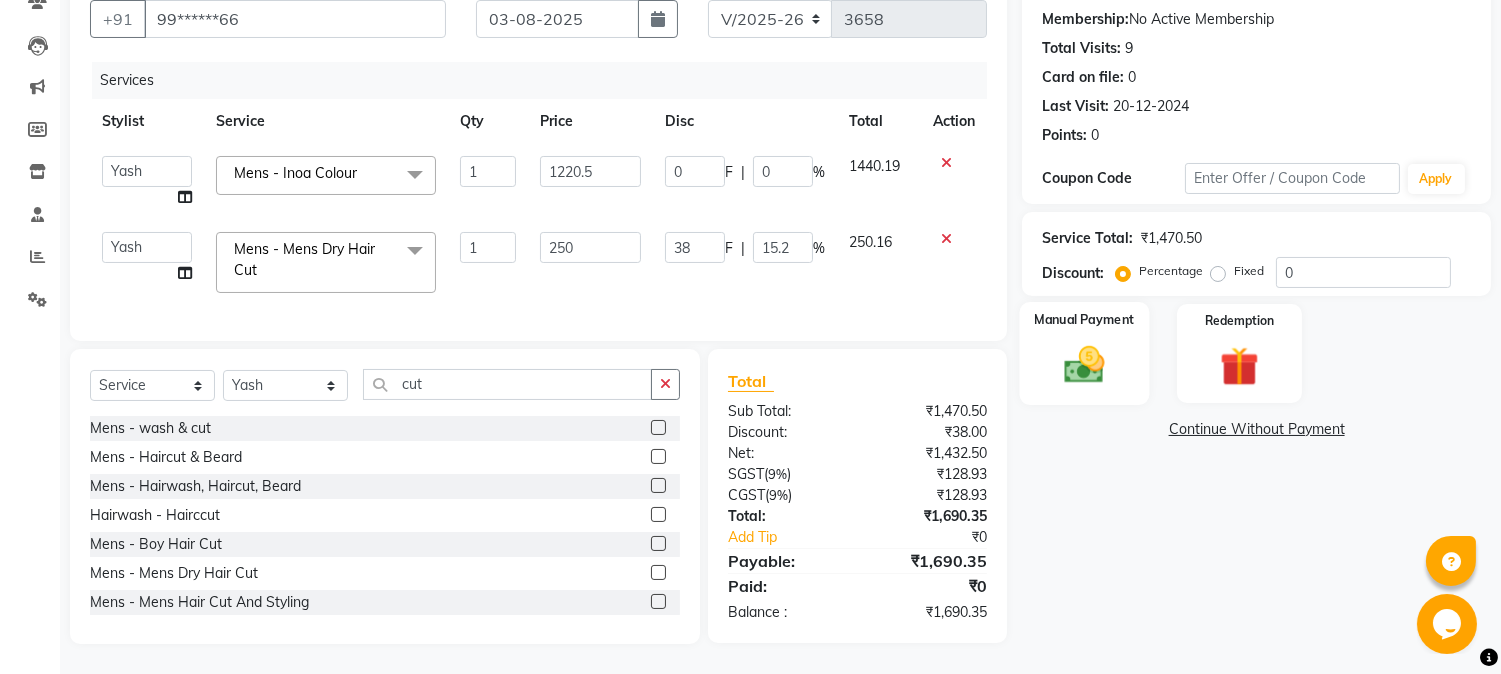 scroll, scrollTop: 202, scrollLeft: 0, axis: vertical 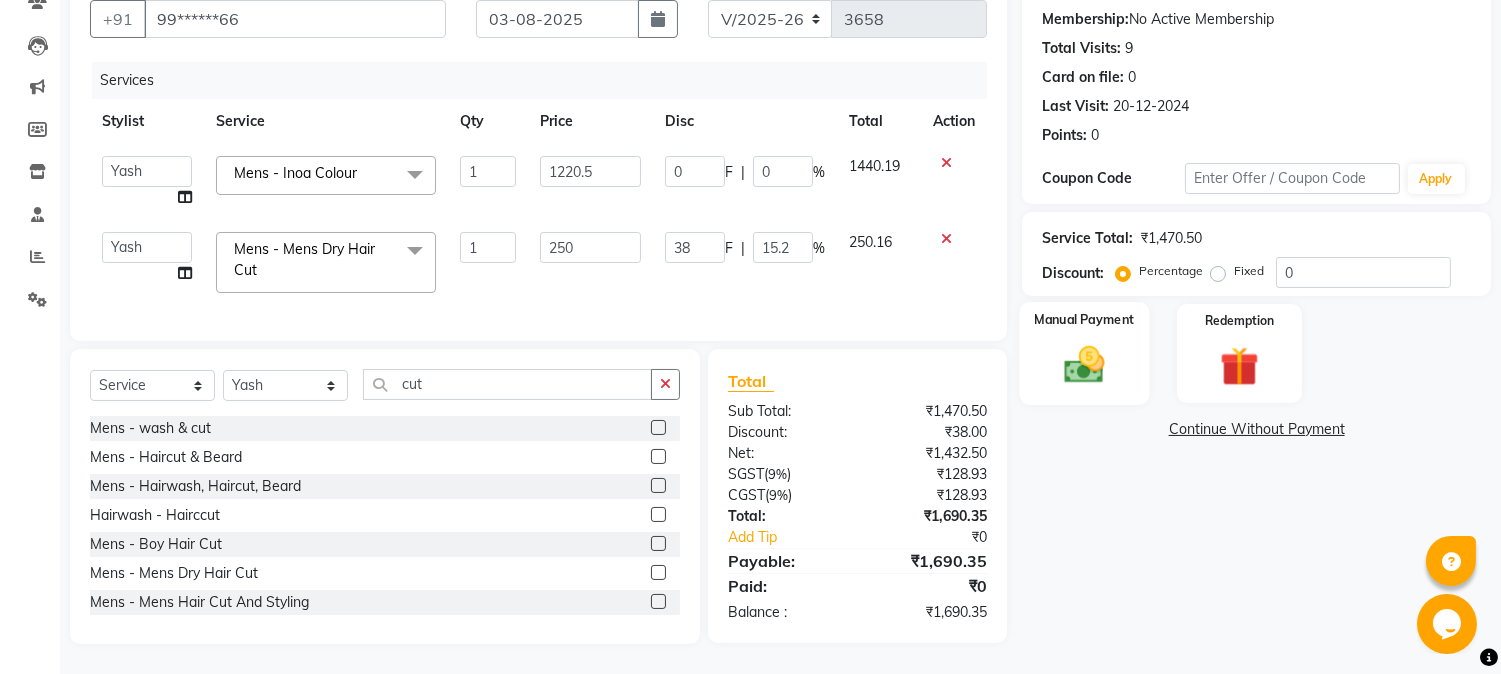 click 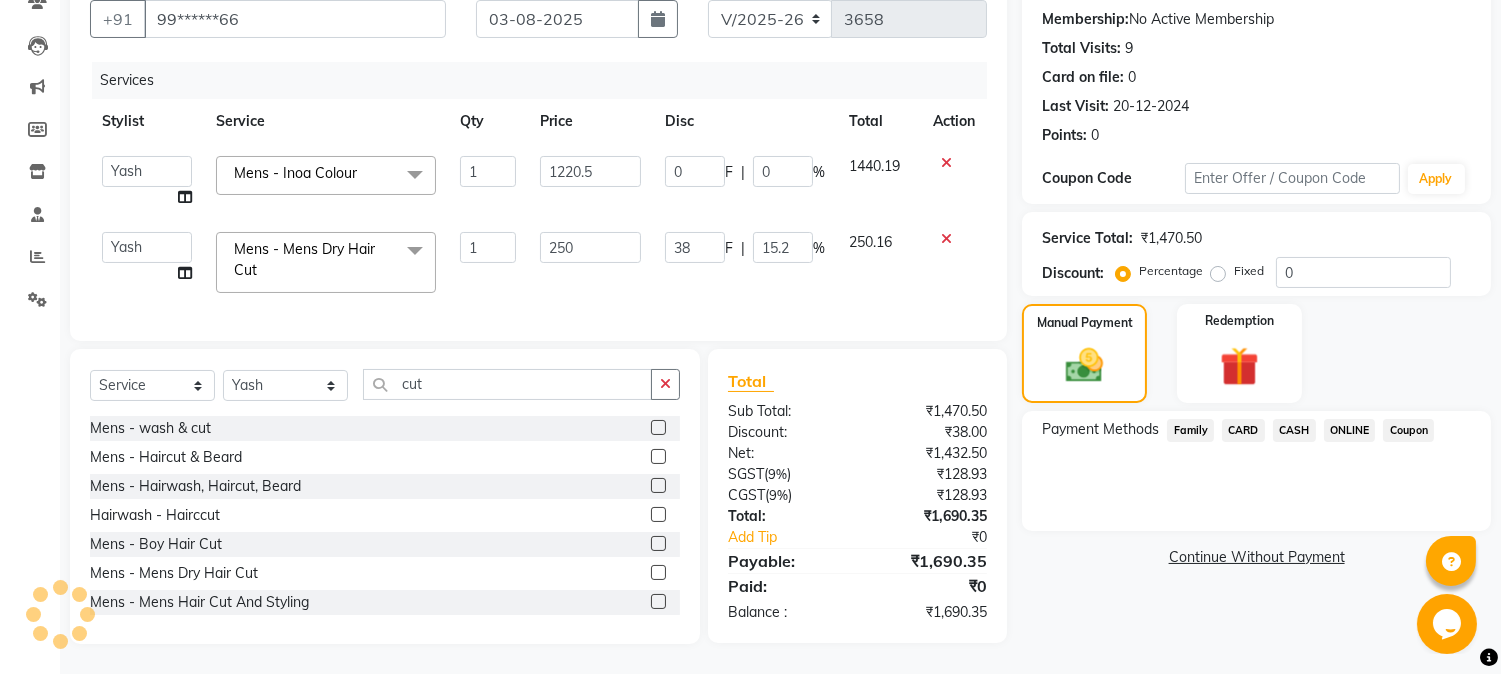 click on "CASH" 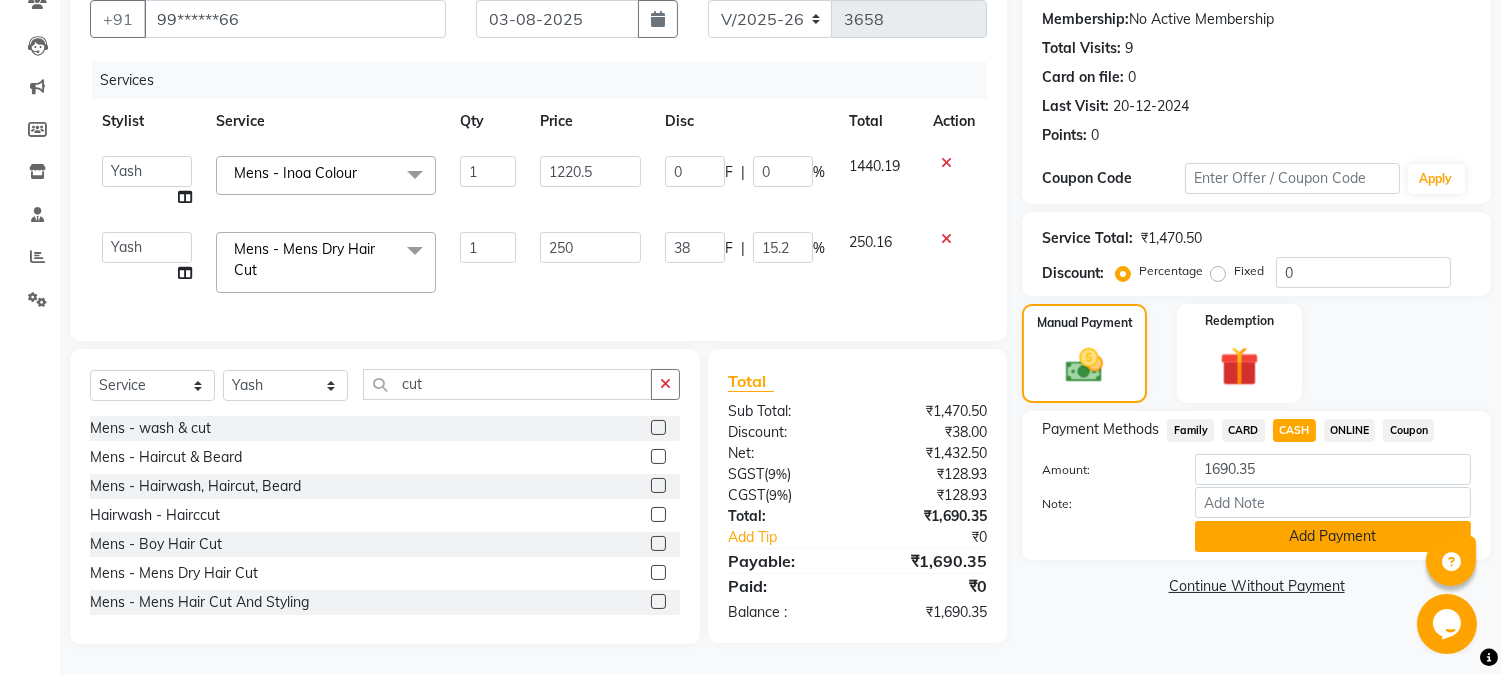 click on "Add Payment" 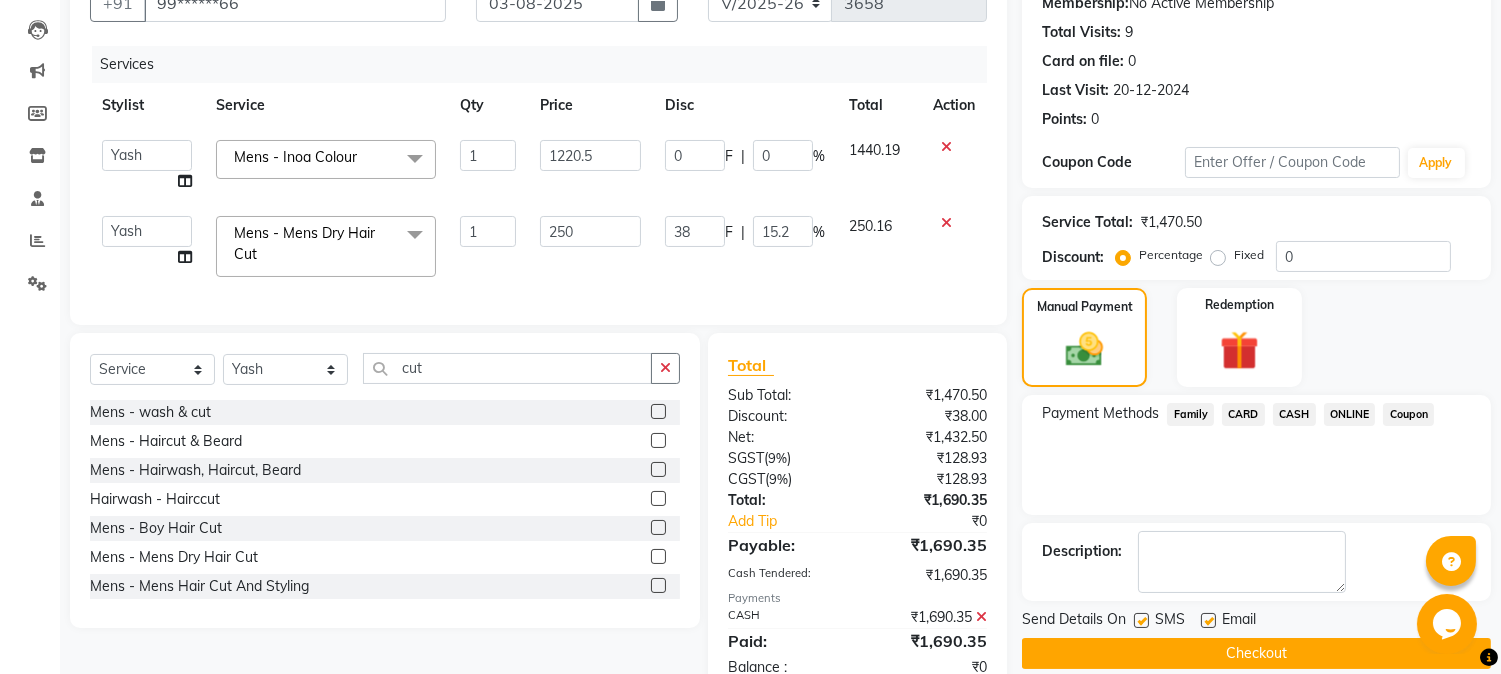 scroll, scrollTop: 272, scrollLeft: 0, axis: vertical 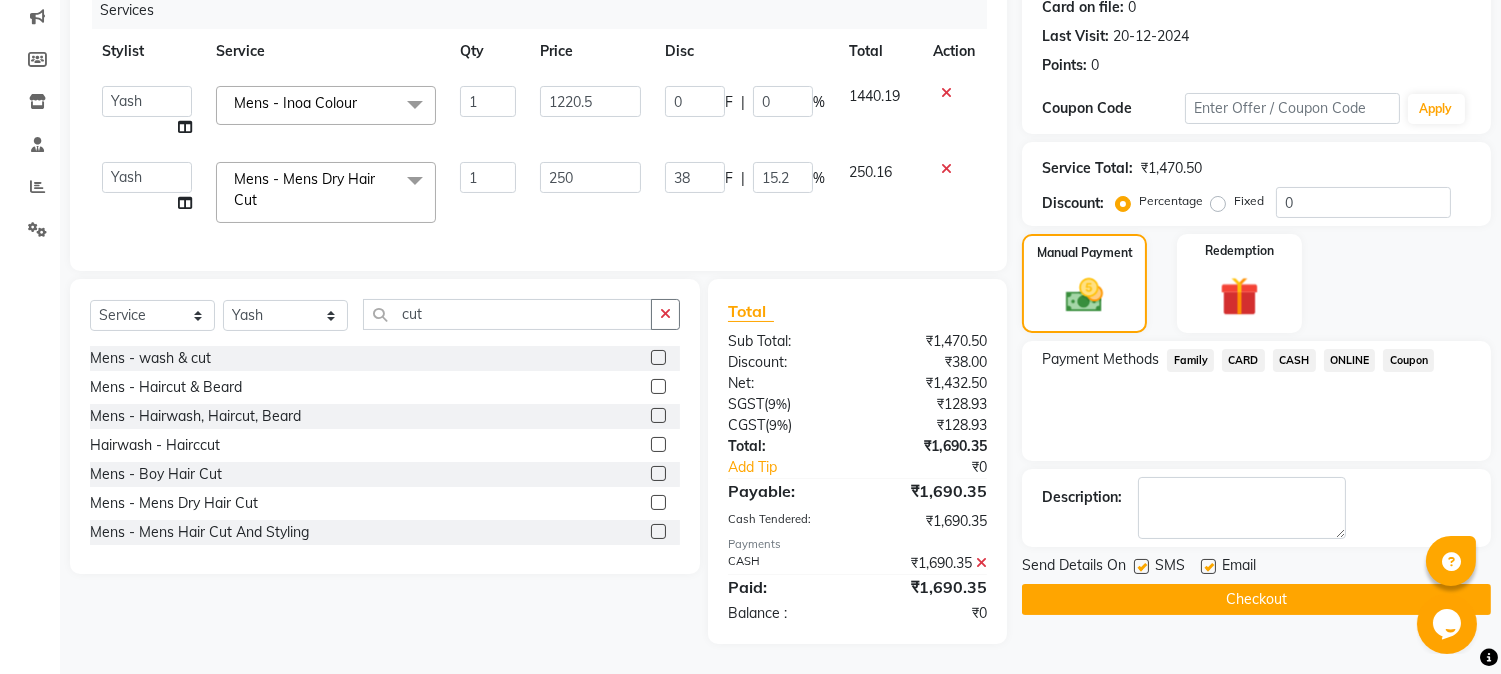 click on "Checkout" 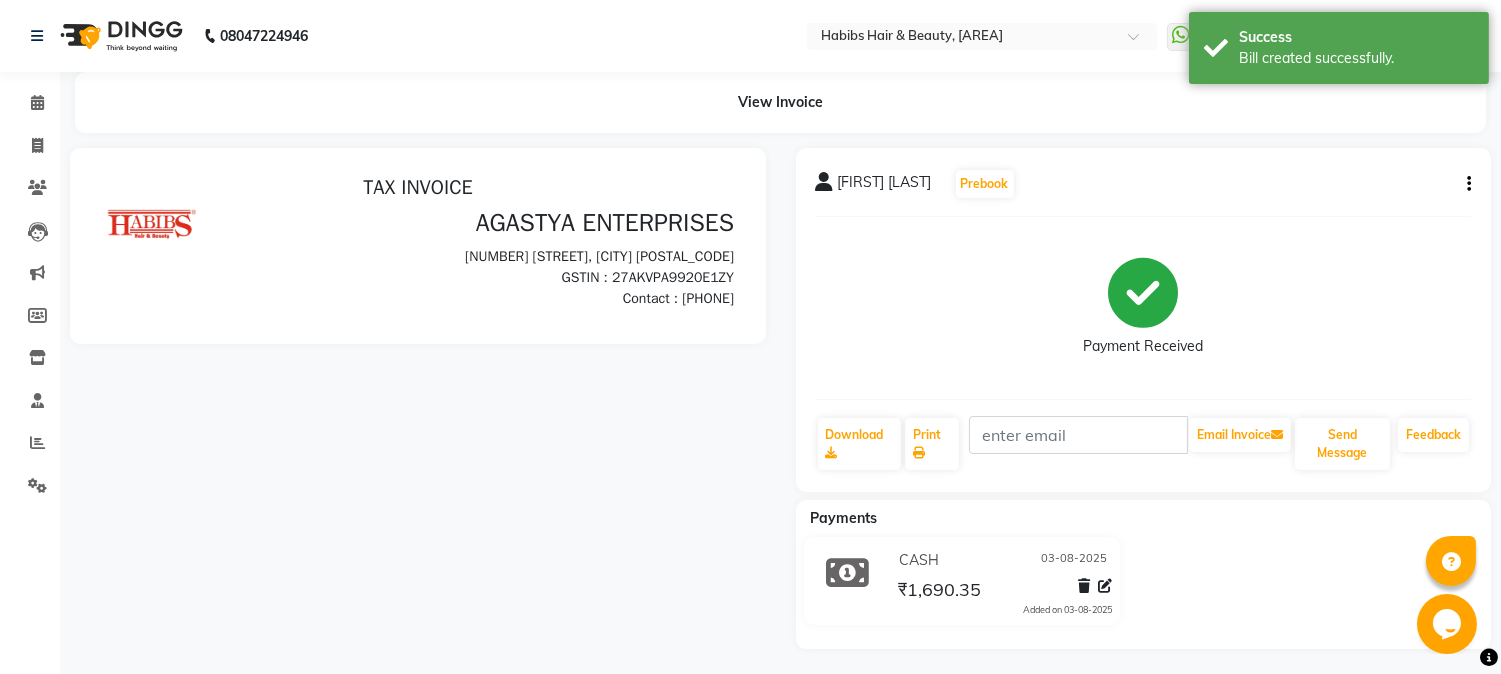 scroll, scrollTop: 0, scrollLeft: 0, axis: both 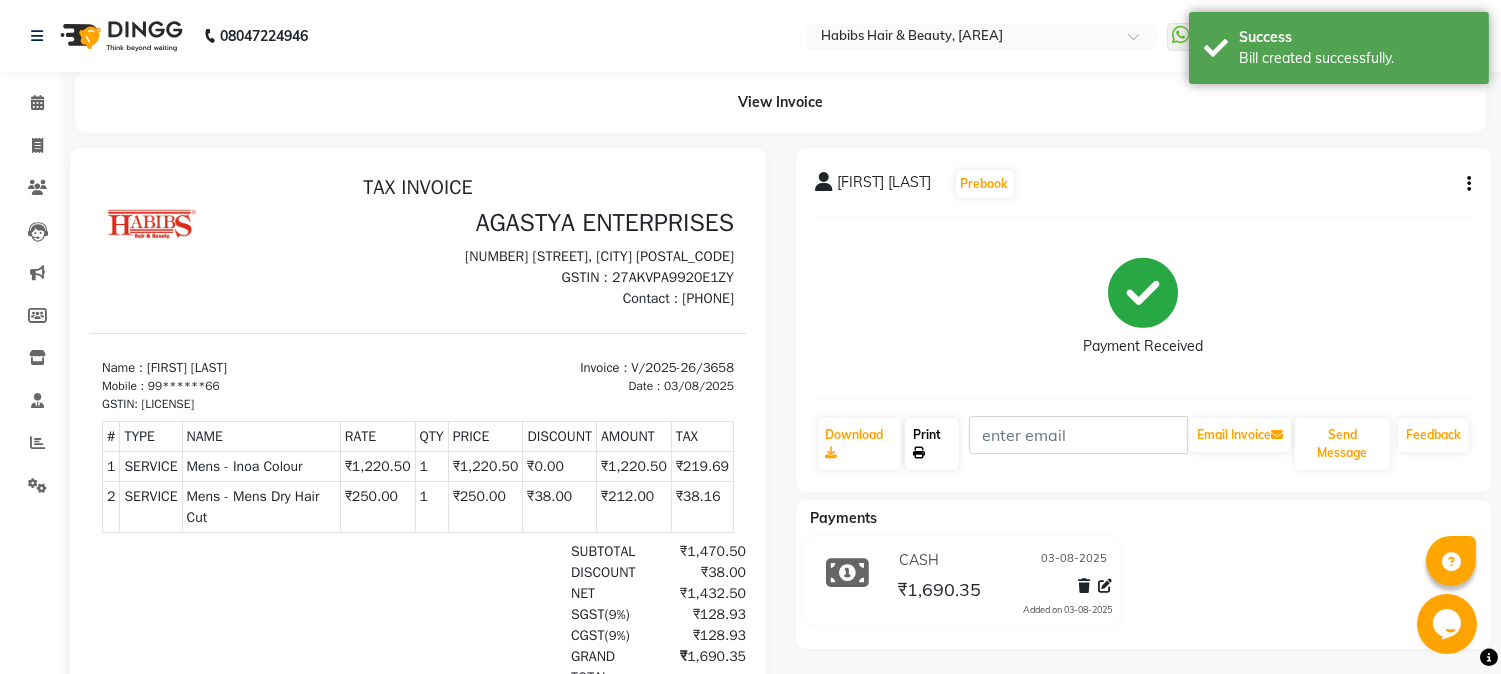 click on "Print" 